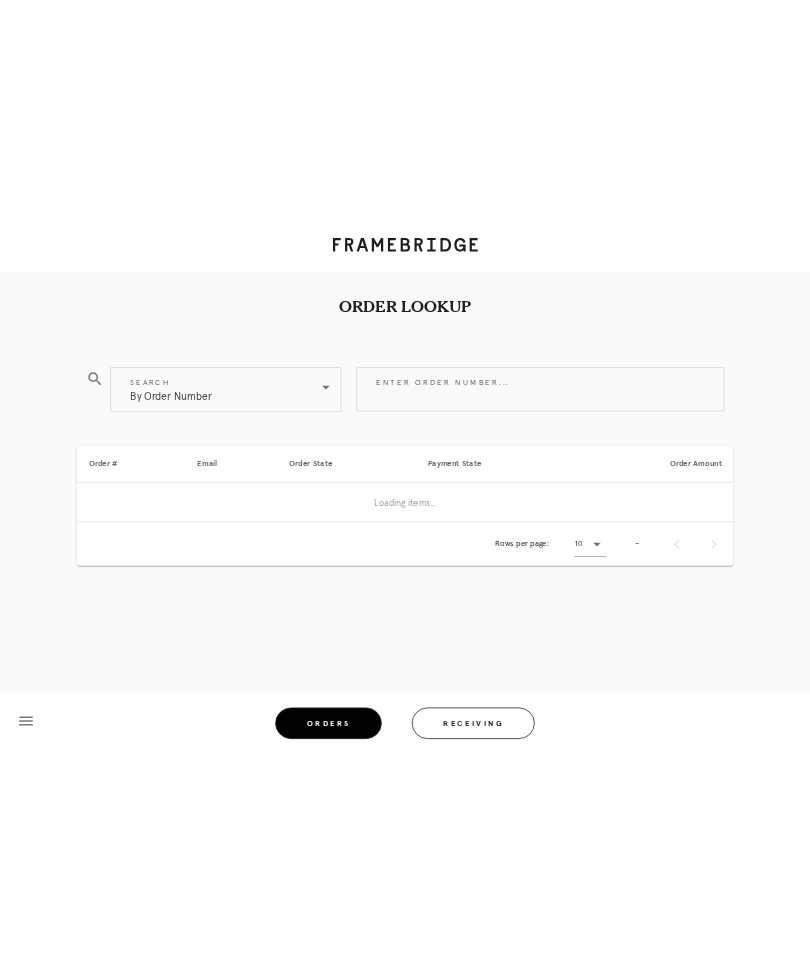 scroll, scrollTop: 0, scrollLeft: 0, axis: both 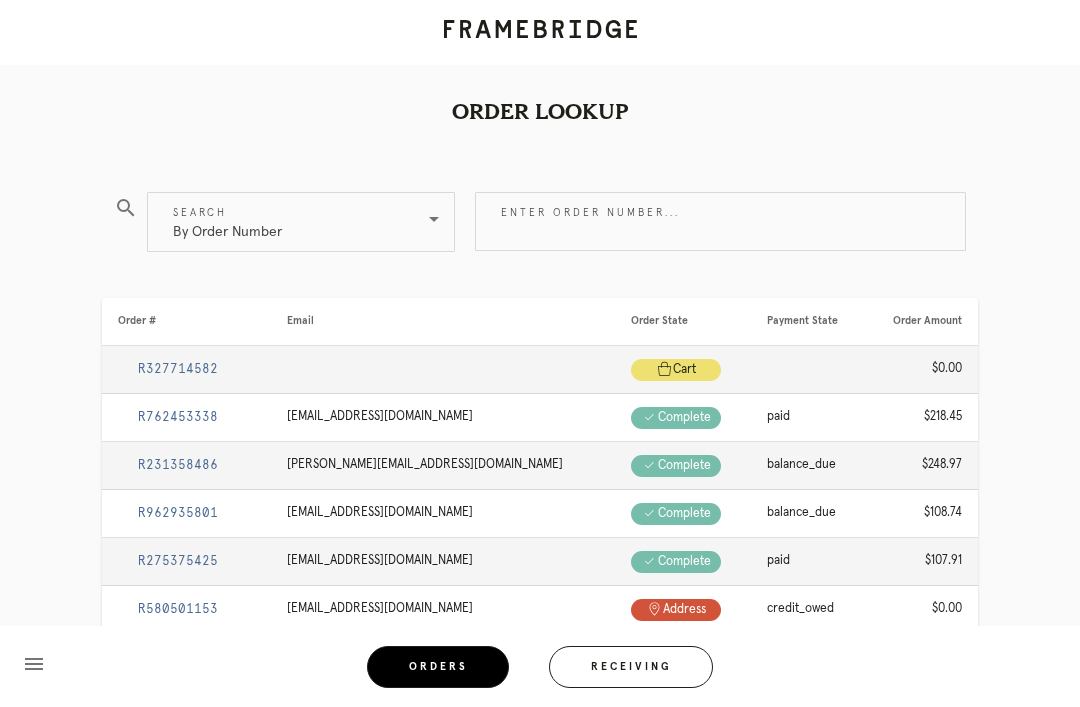 click on "Enter order number..." at bounding box center [720, 221] 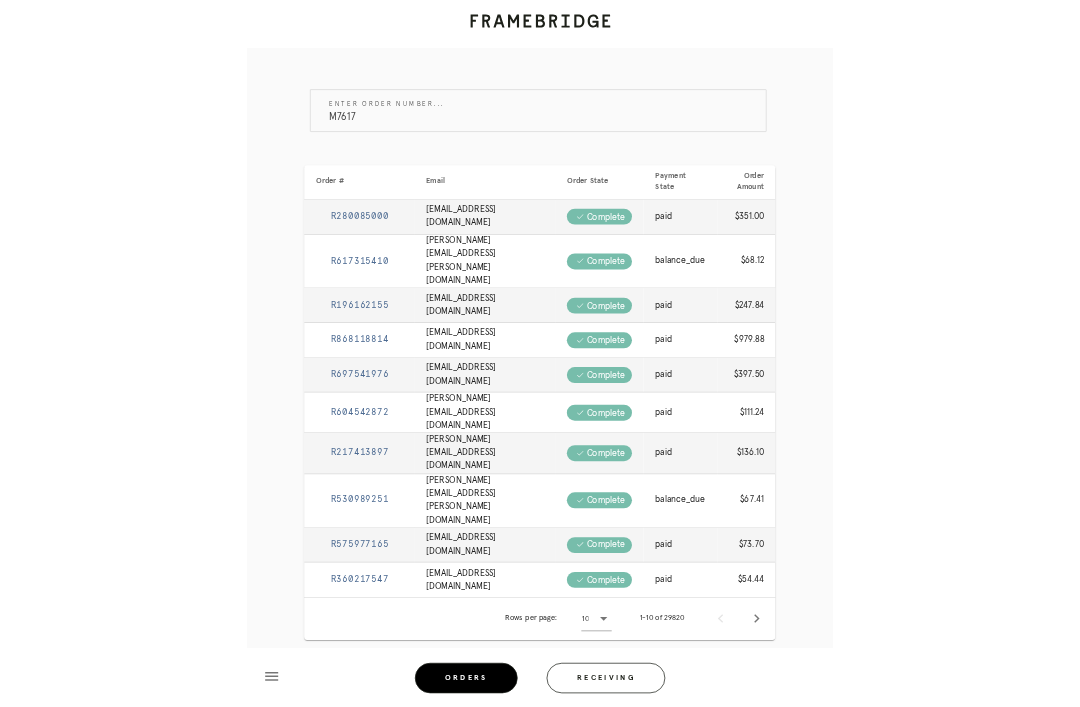 scroll, scrollTop: 340, scrollLeft: 0, axis: vertical 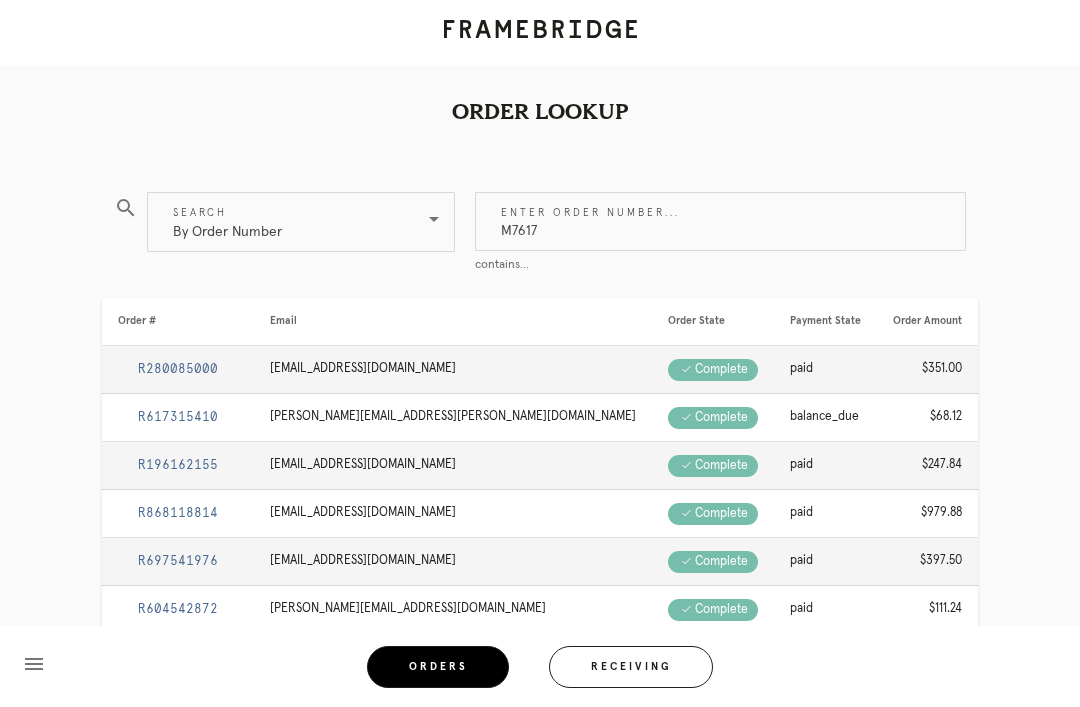 click on "M7617" at bounding box center (720, 221) 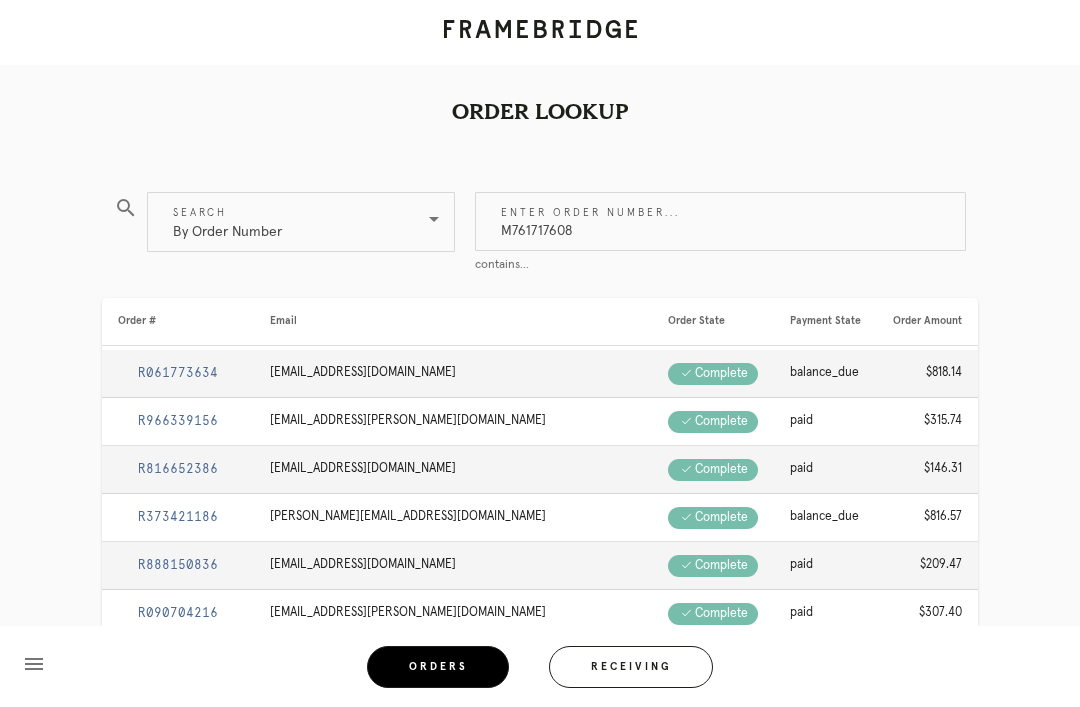 type on "M761717608" 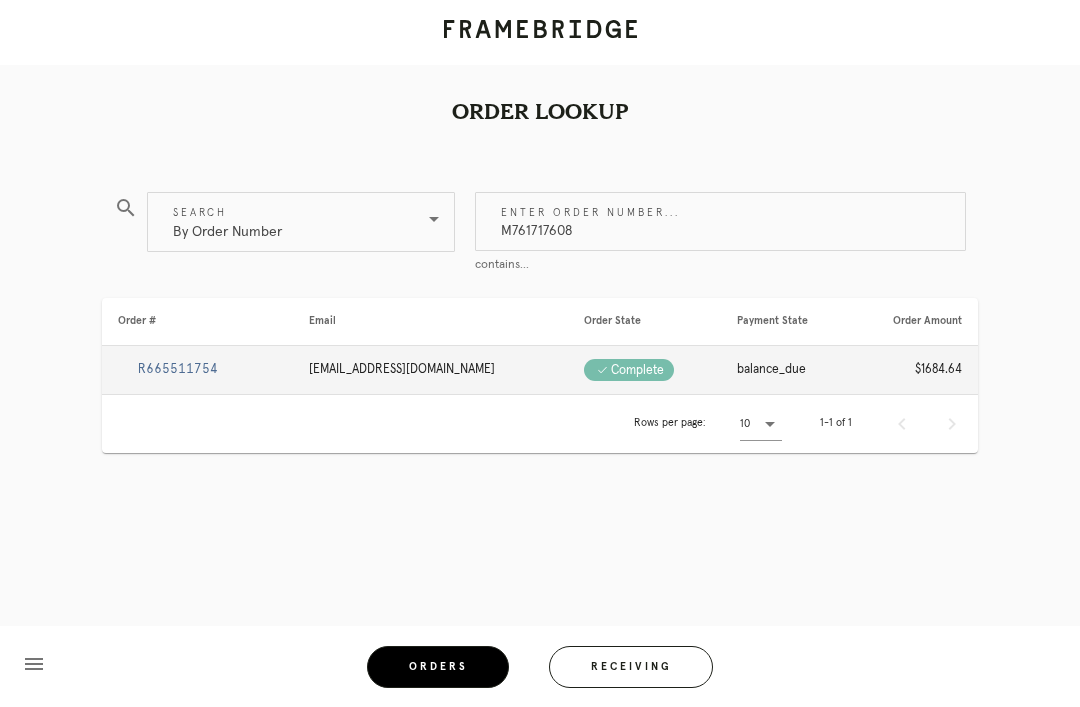 click on "R665511754" at bounding box center [178, 369] 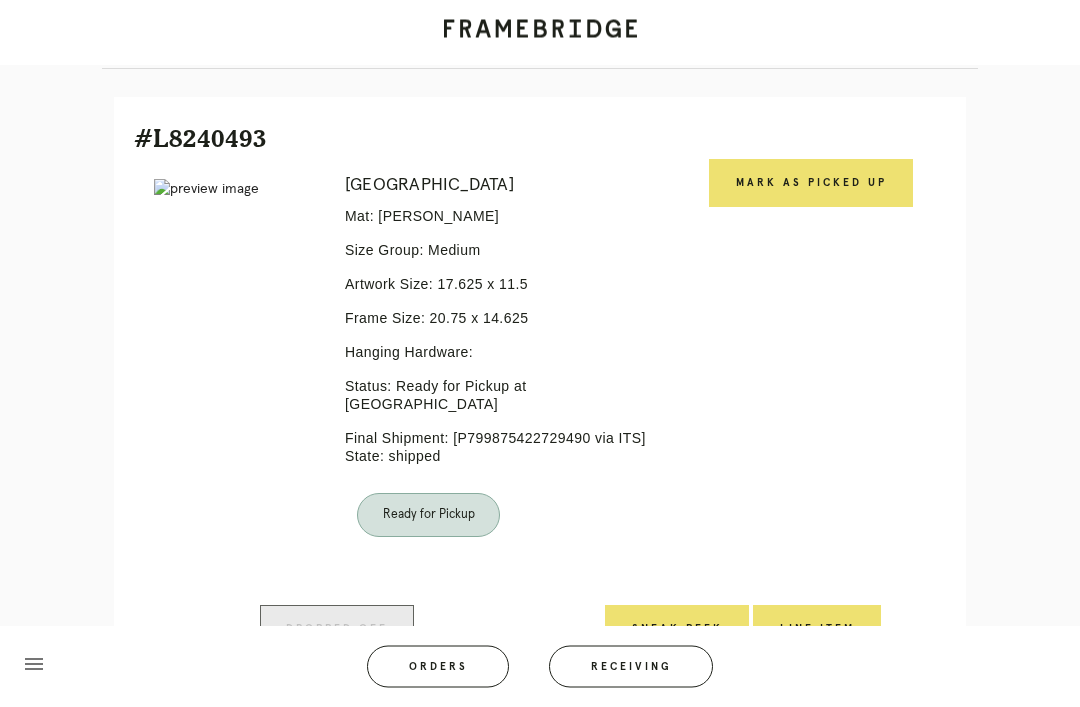scroll, scrollTop: 429, scrollLeft: 0, axis: vertical 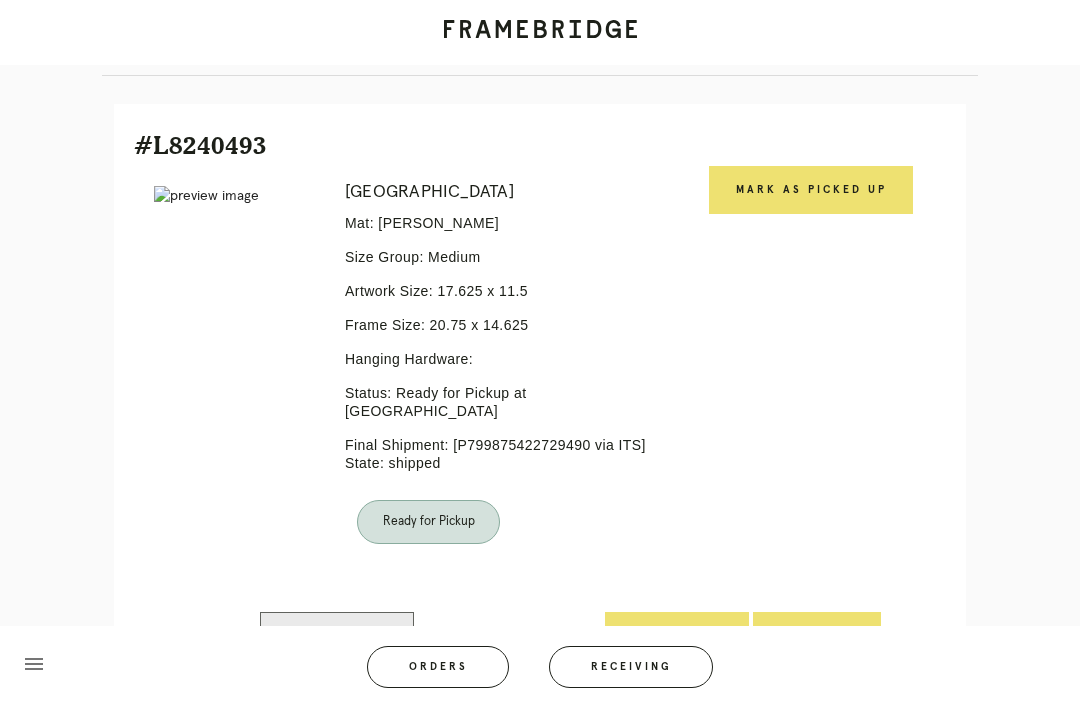 click on "Mark as Picked Up" at bounding box center [811, 190] 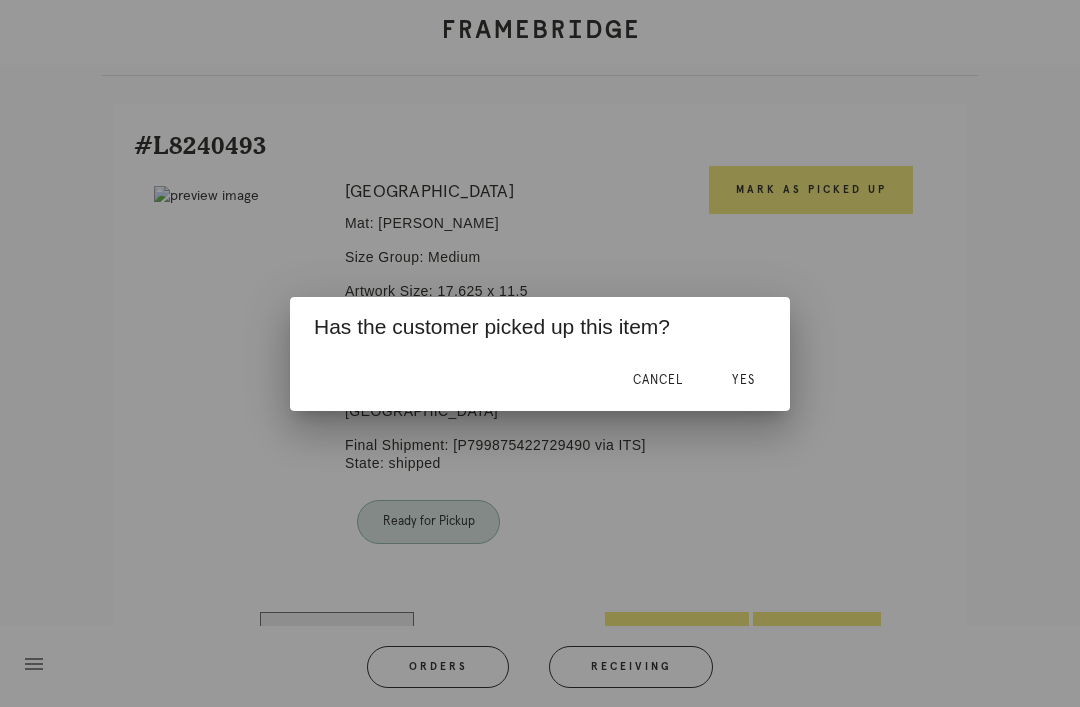 click on "Yes" at bounding box center [743, 380] 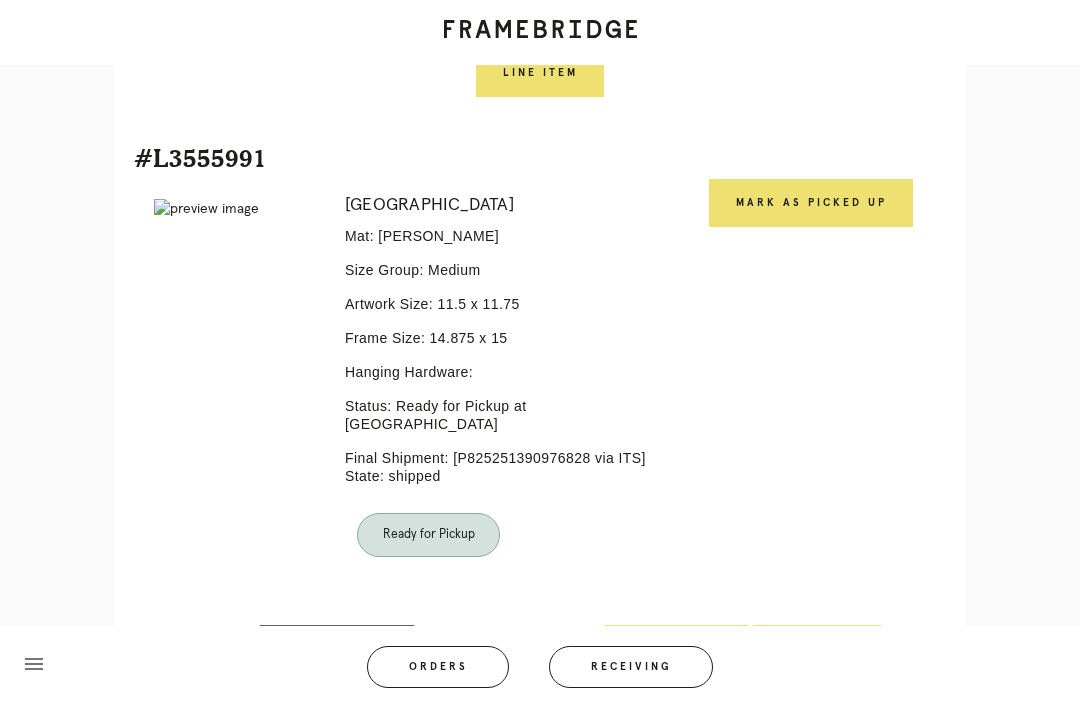 scroll, scrollTop: 970, scrollLeft: 0, axis: vertical 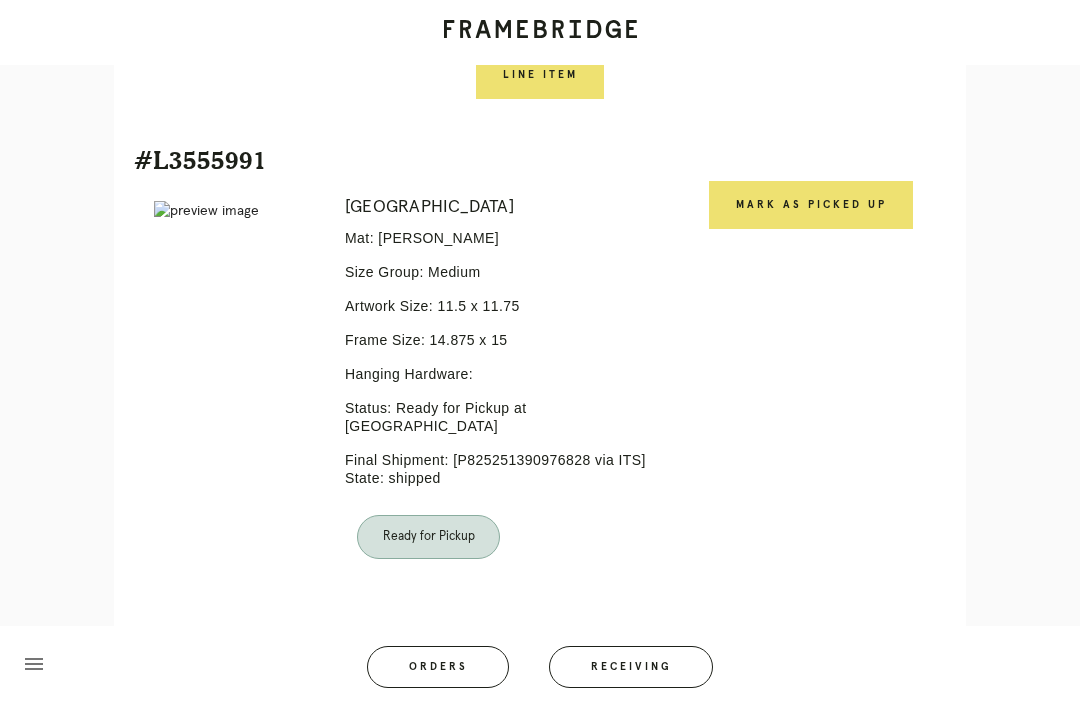 click on "Mark as Picked Up" at bounding box center (811, 205) 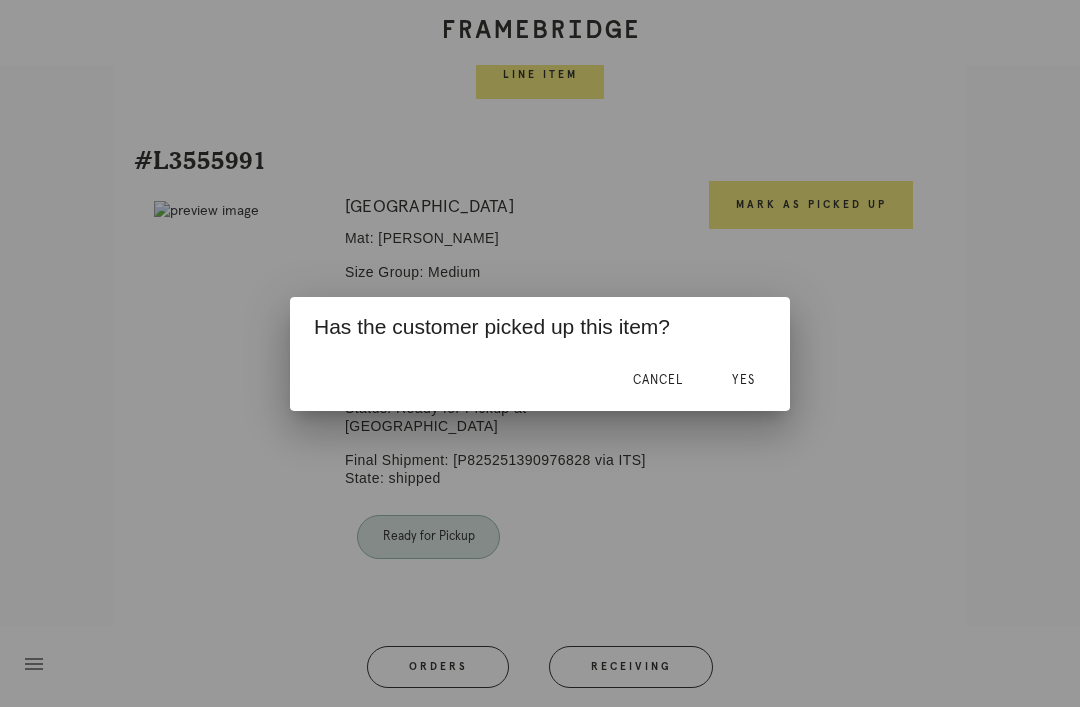 click on "Yes" at bounding box center [743, 380] 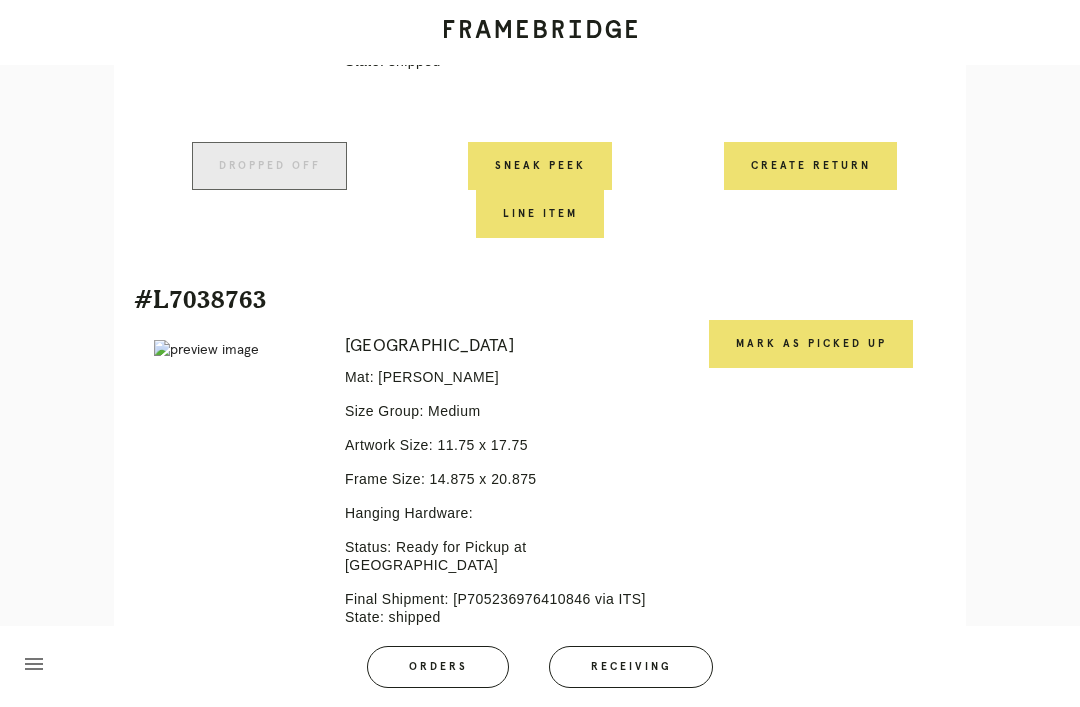 scroll, scrollTop: 1399, scrollLeft: 0, axis: vertical 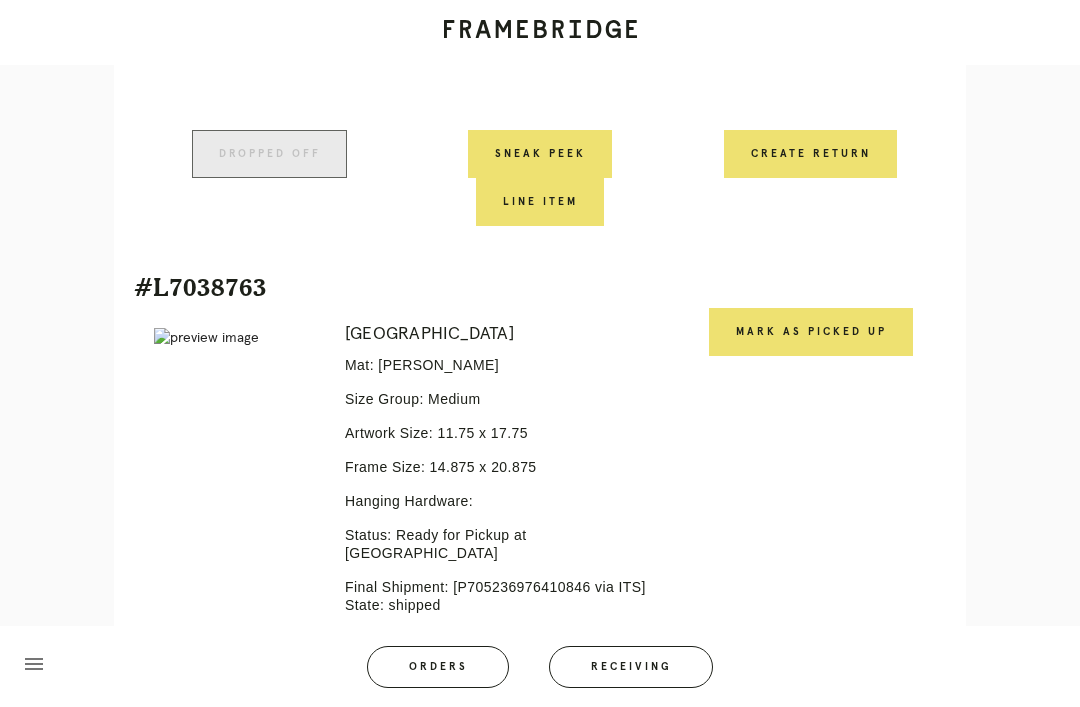 click on "Mark as Picked Up" at bounding box center [811, 332] 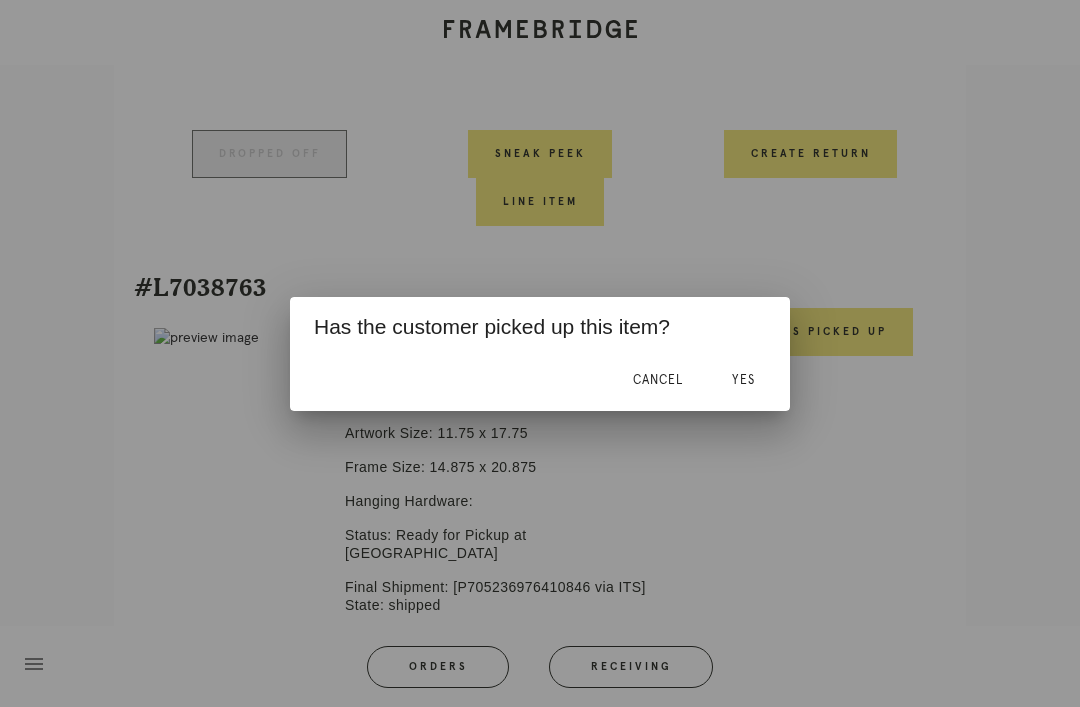 click on "Yes" at bounding box center [743, 380] 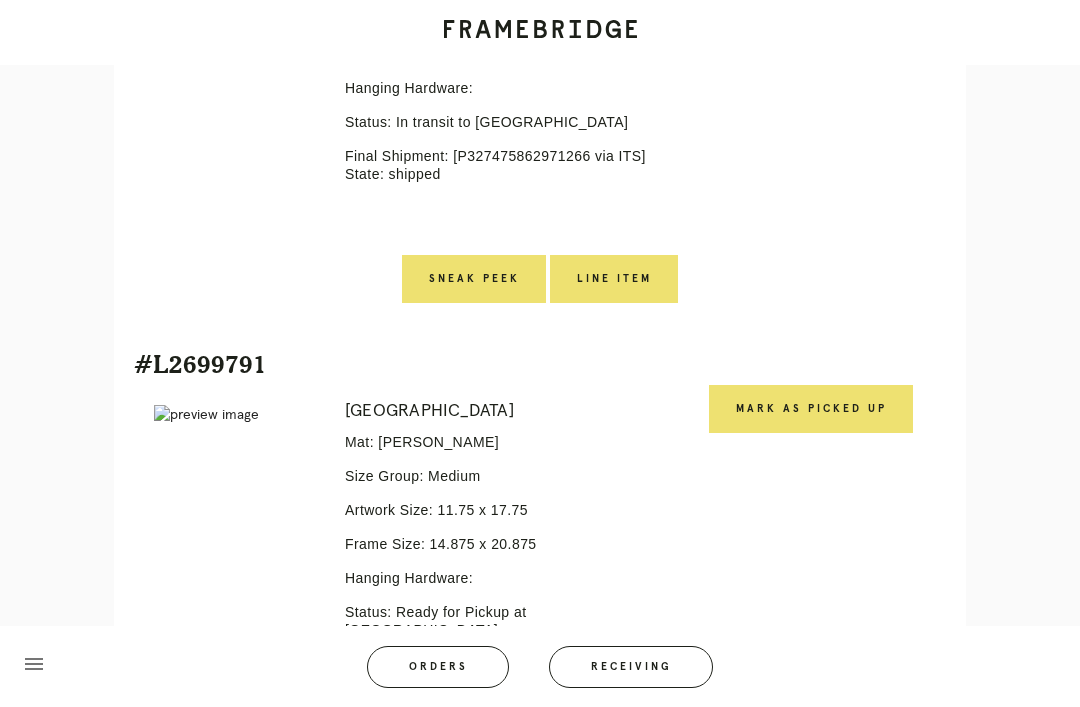 scroll, scrollTop: 2371, scrollLeft: 0, axis: vertical 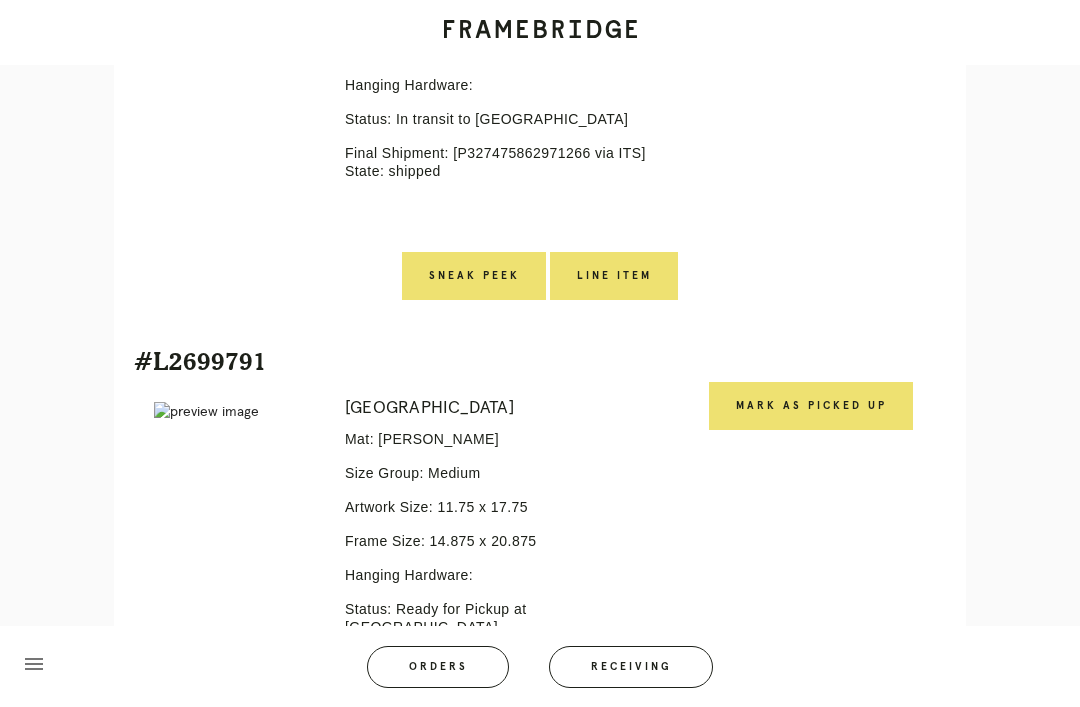 click on "Mark as Picked Up" at bounding box center [811, 406] 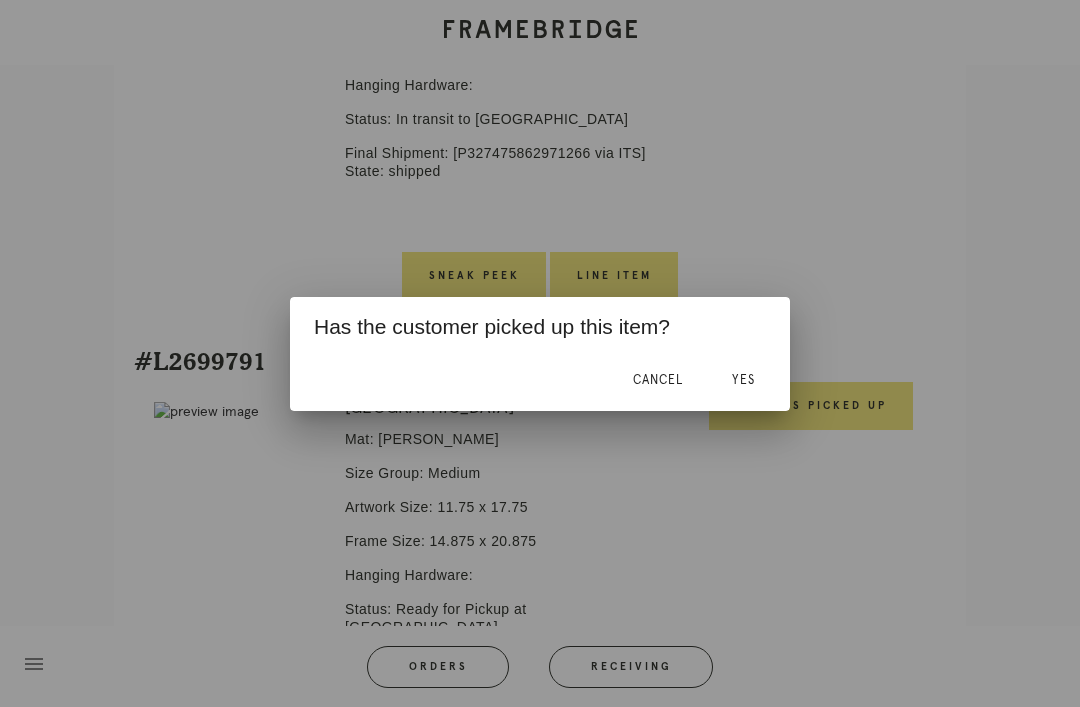 click on "Yes" at bounding box center (743, 380) 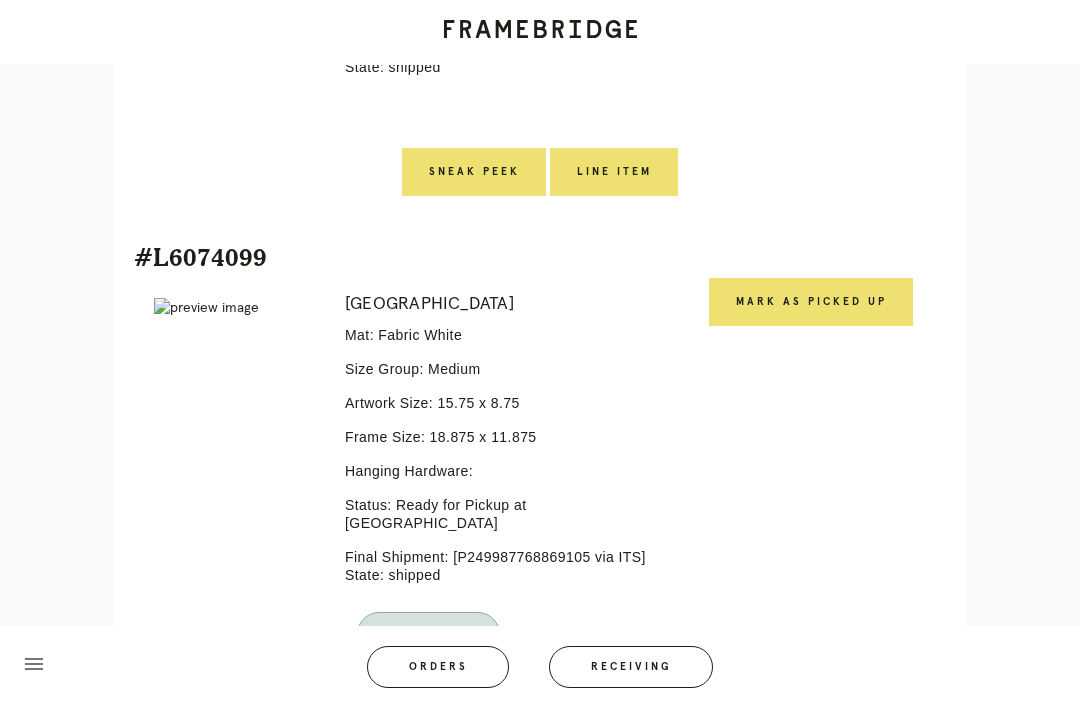 scroll, scrollTop: 4027, scrollLeft: 0, axis: vertical 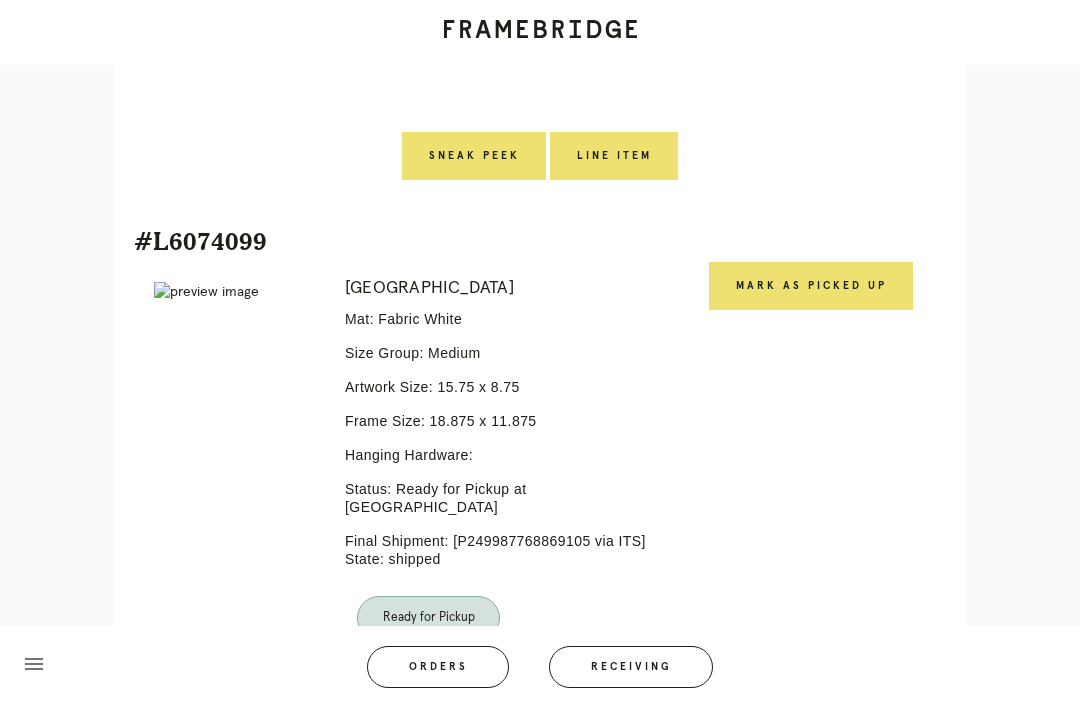 click on "Mark as Picked Up" at bounding box center [811, 286] 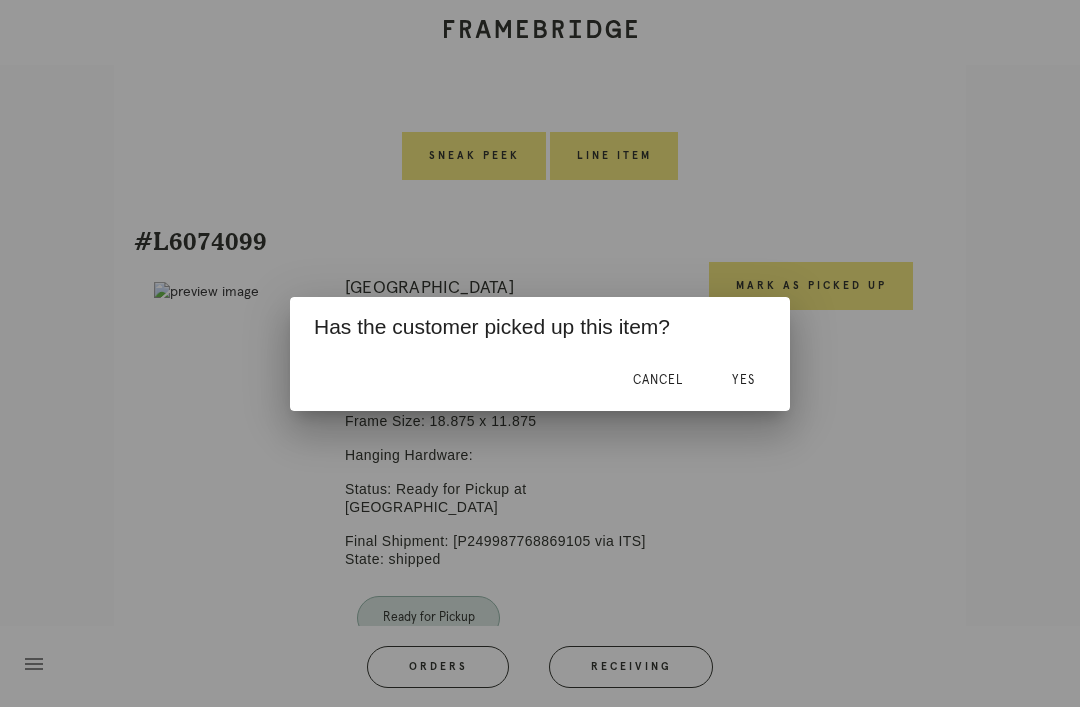 click on "Yes" at bounding box center [743, 380] 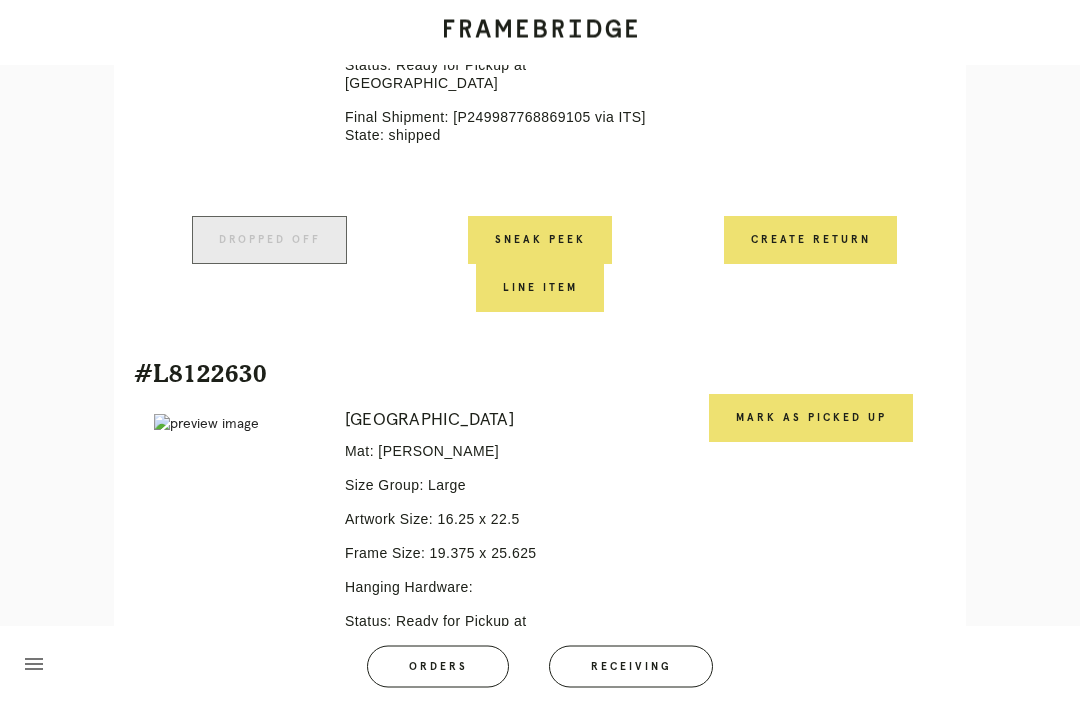 click on "Mark as Picked Up" at bounding box center (811, 419) 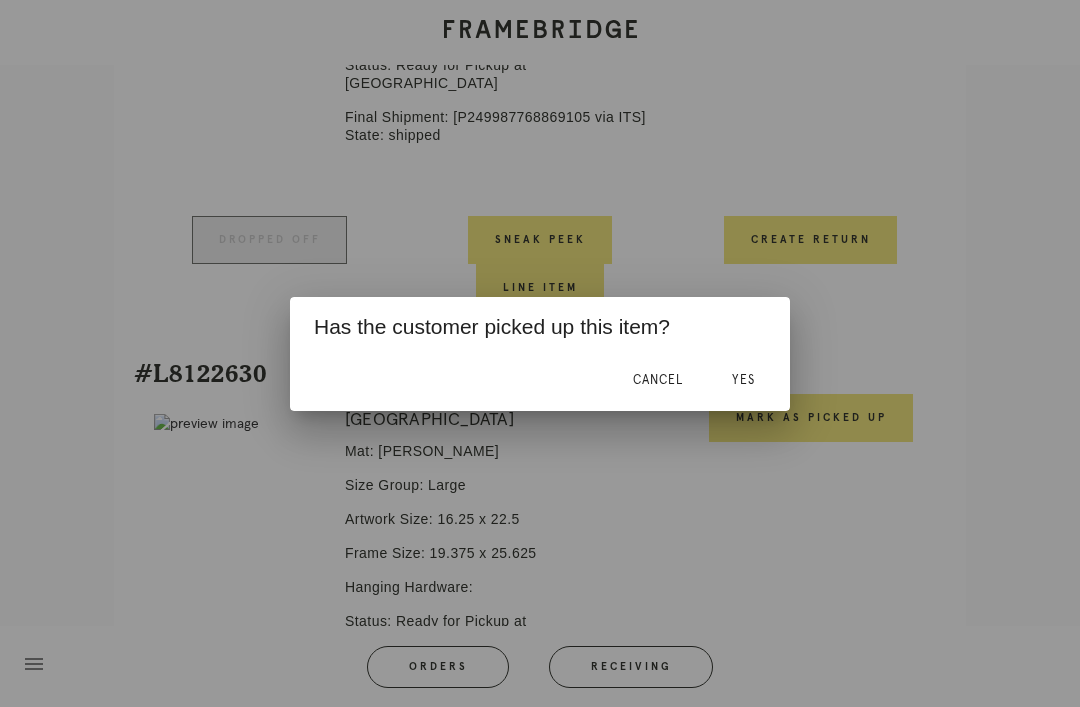 click on "Yes" at bounding box center (743, 380) 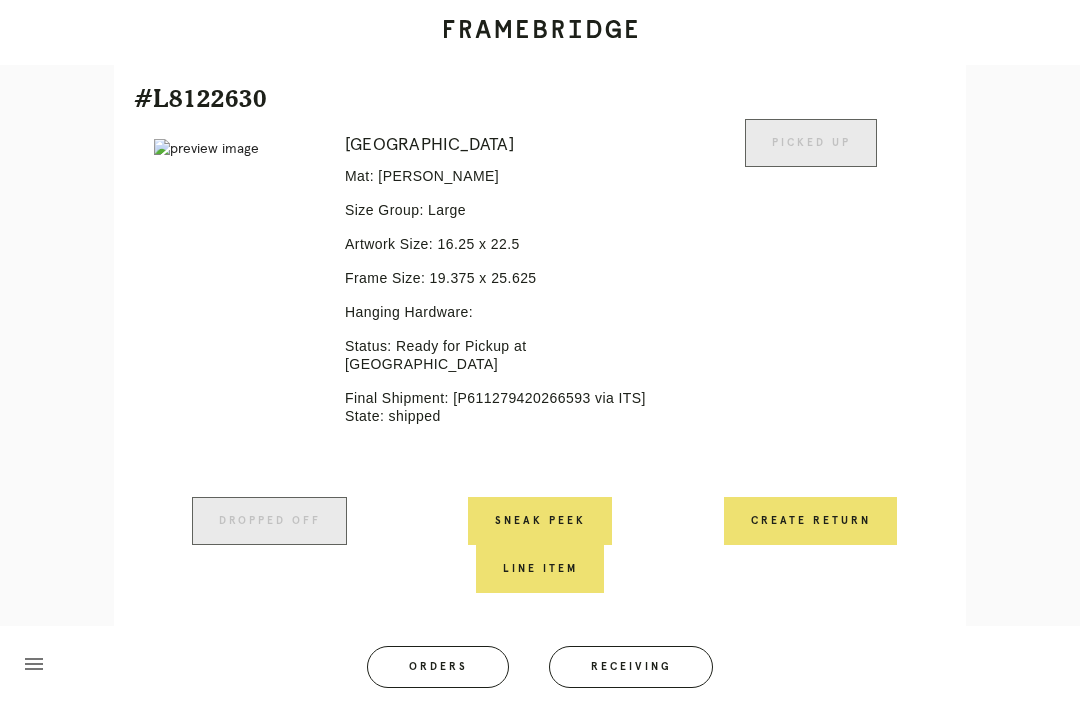 scroll, scrollTop: 4864, scrollLeft: 0, axis: vertical 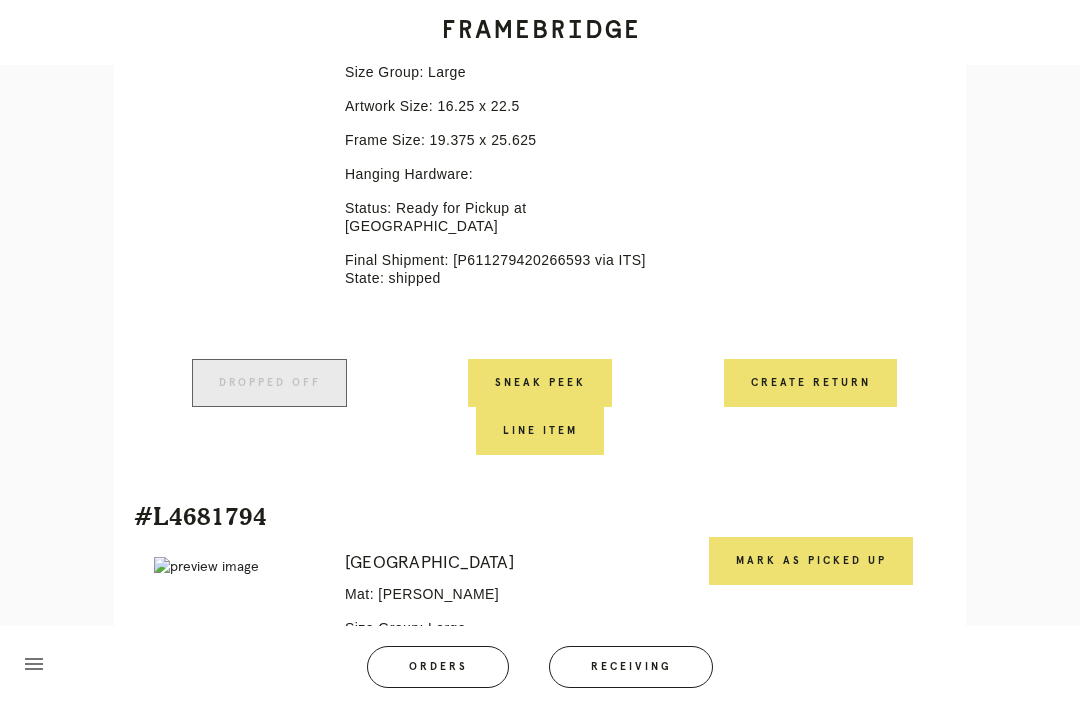 click on "Mark as Picked Up" at bounding box center (811, 561) 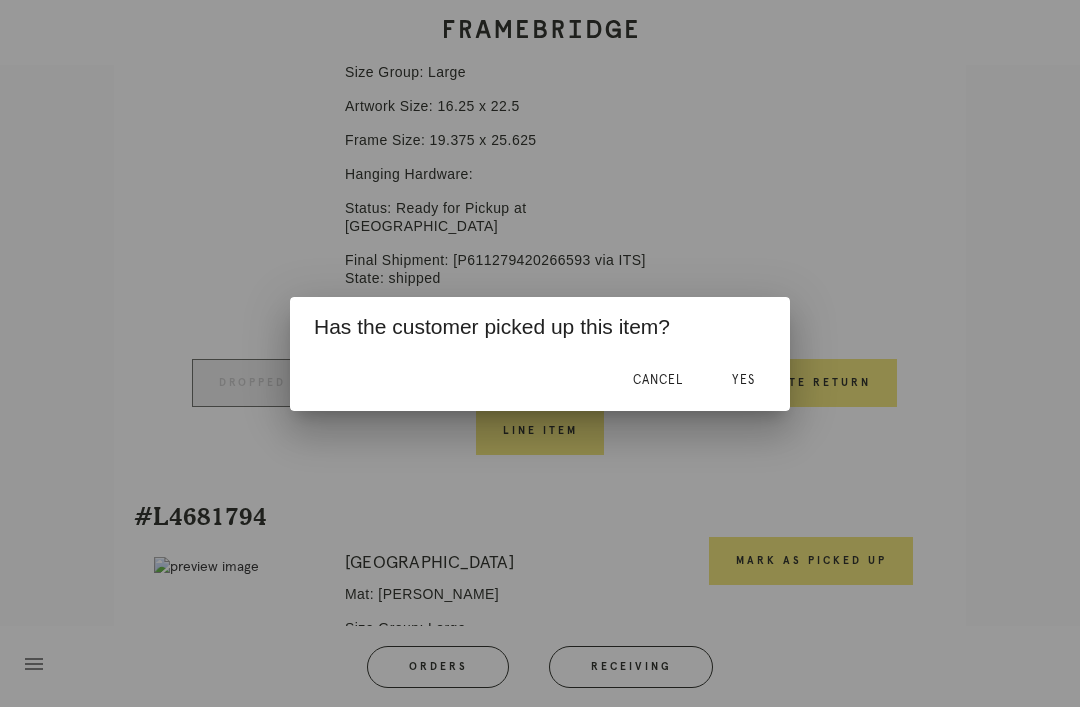 click on "Yes" at bounding box center (743, 380) 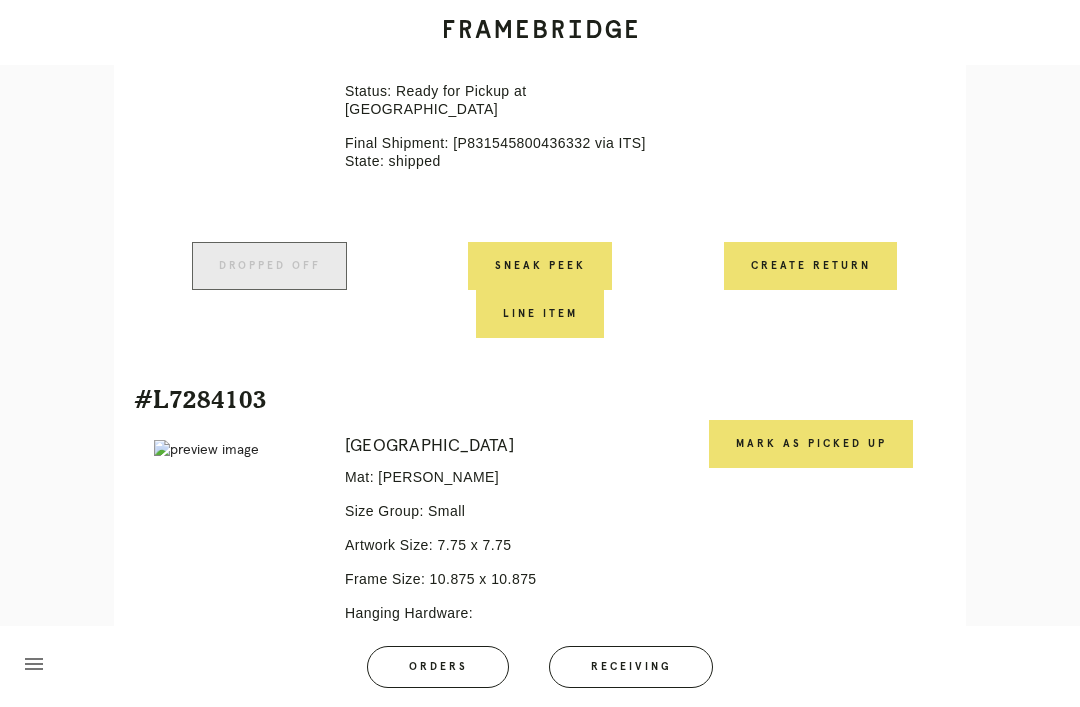 scroll, scrollTop: 5550, scrollLeft: 0, axis: vertical 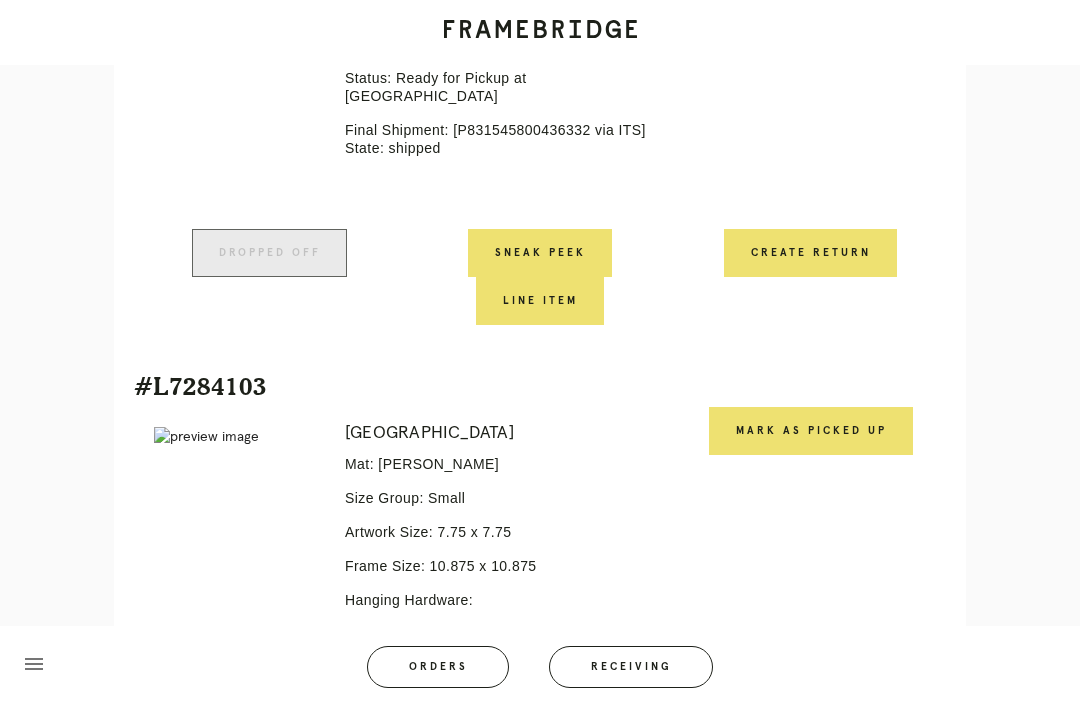 click on "Mark as Picked Up" at bounding box center (811, 431) 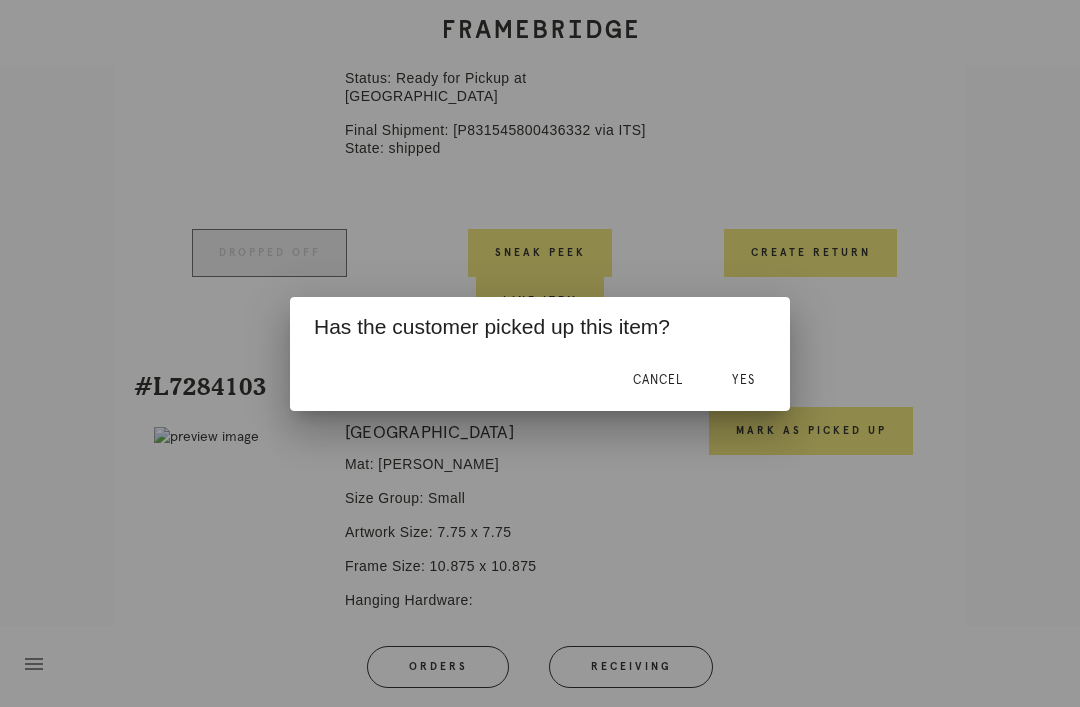 click on "Yes" at bounding box center [743, 380] 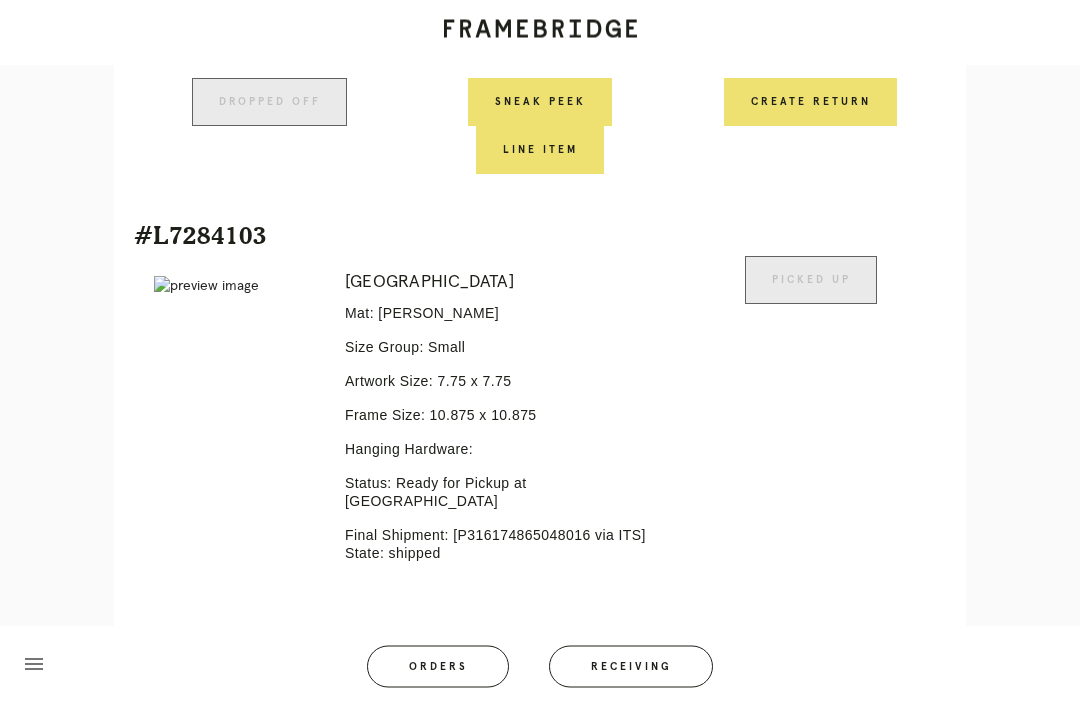 scroll, scrollTop: 5701, scrollLeft: 0, axis: vertical 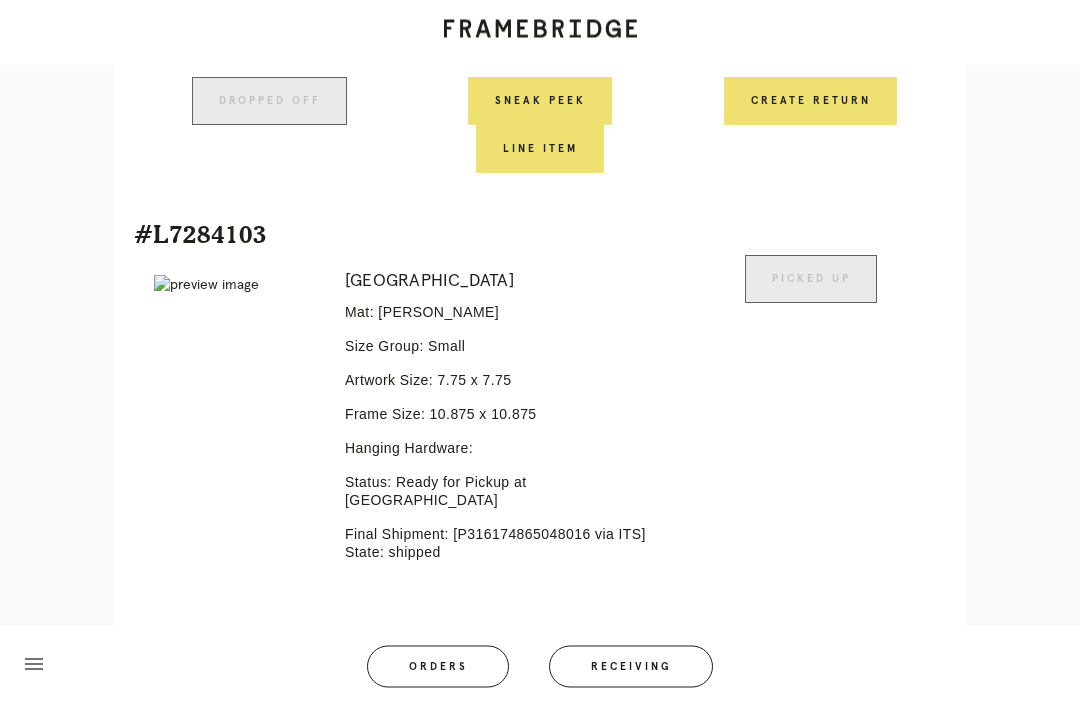 click on "Create Return" at bounding box center [810, 658] 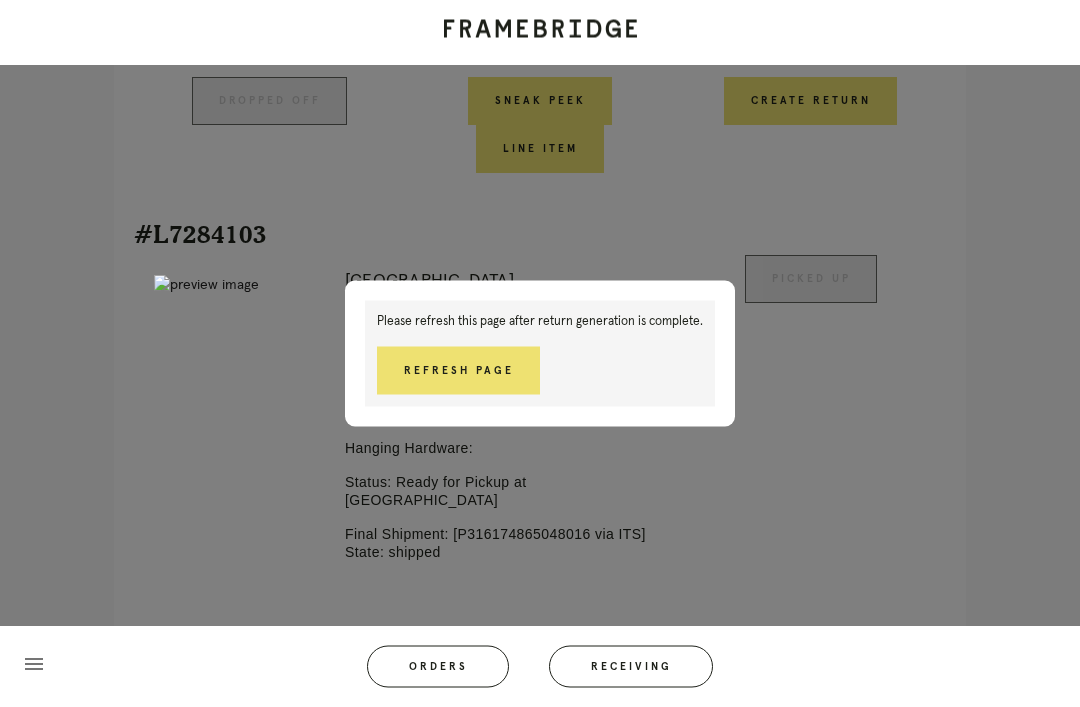 scroll, scrollTop: 5734, scrollLeft: 0, axis: vertical 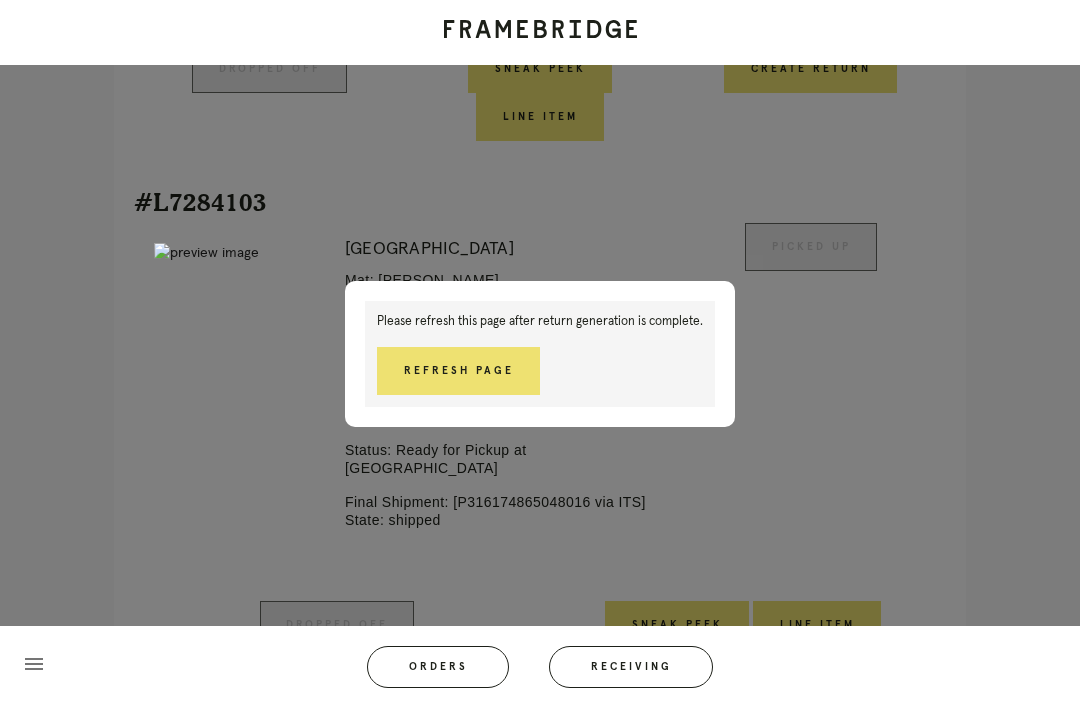 click on "Refresh Page" at bounding box center [458, 371] 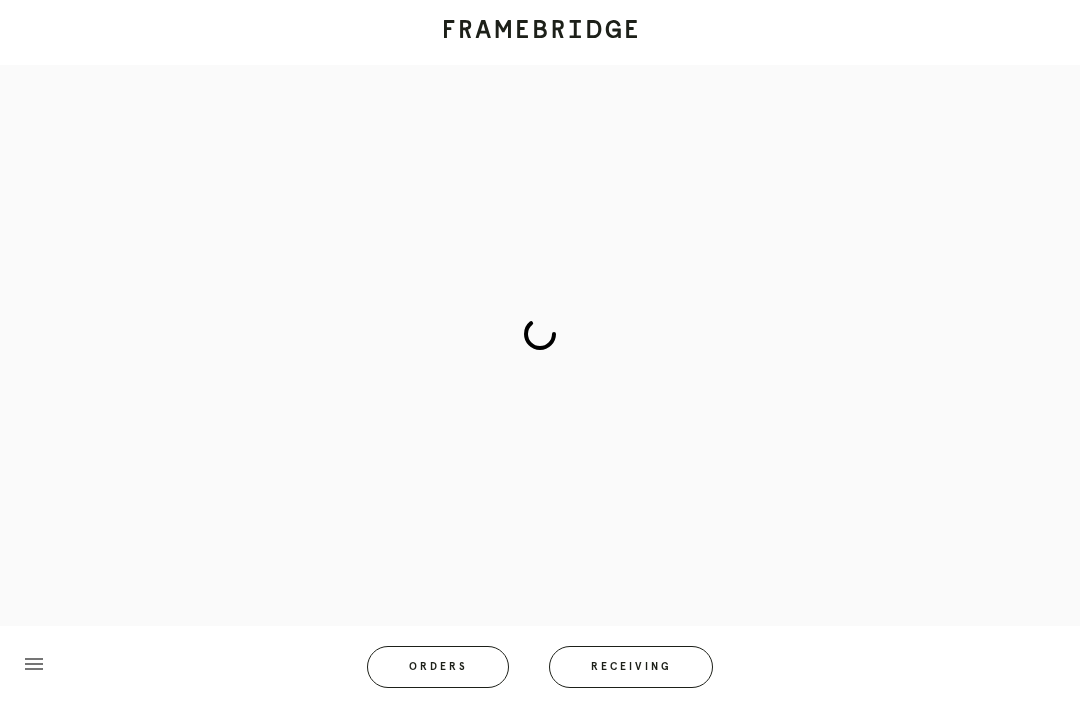 scroll, scrollTop: 83, scrollLeft: 0, axis: vertical 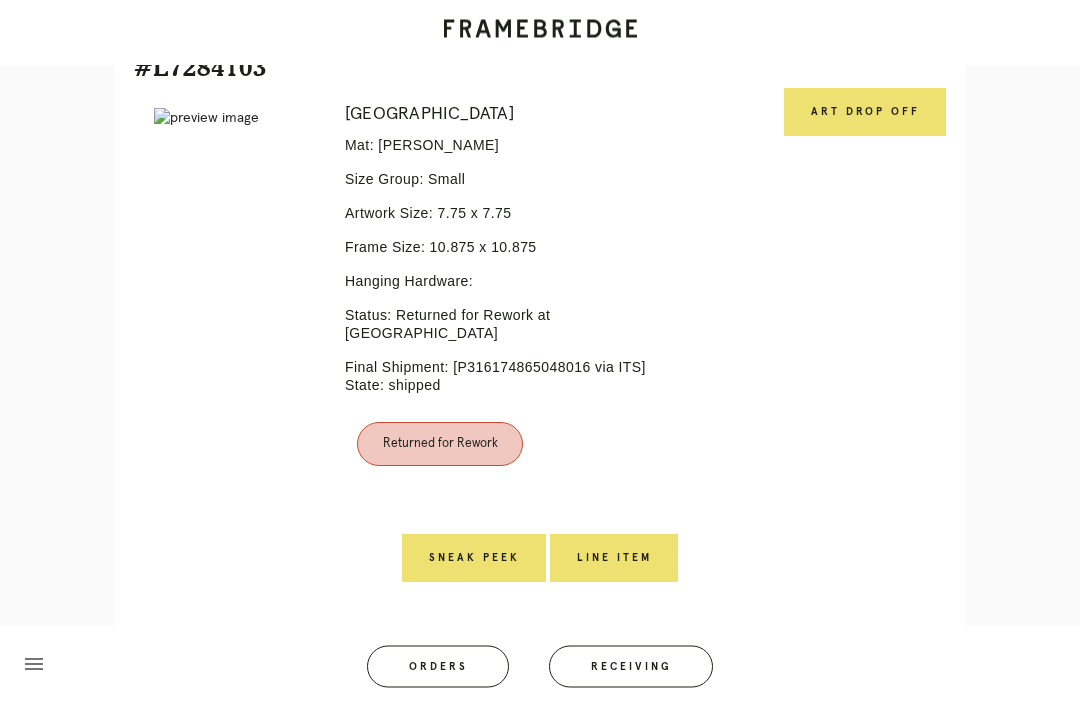 click on "Art drop off" at bounding box center [865, 113] 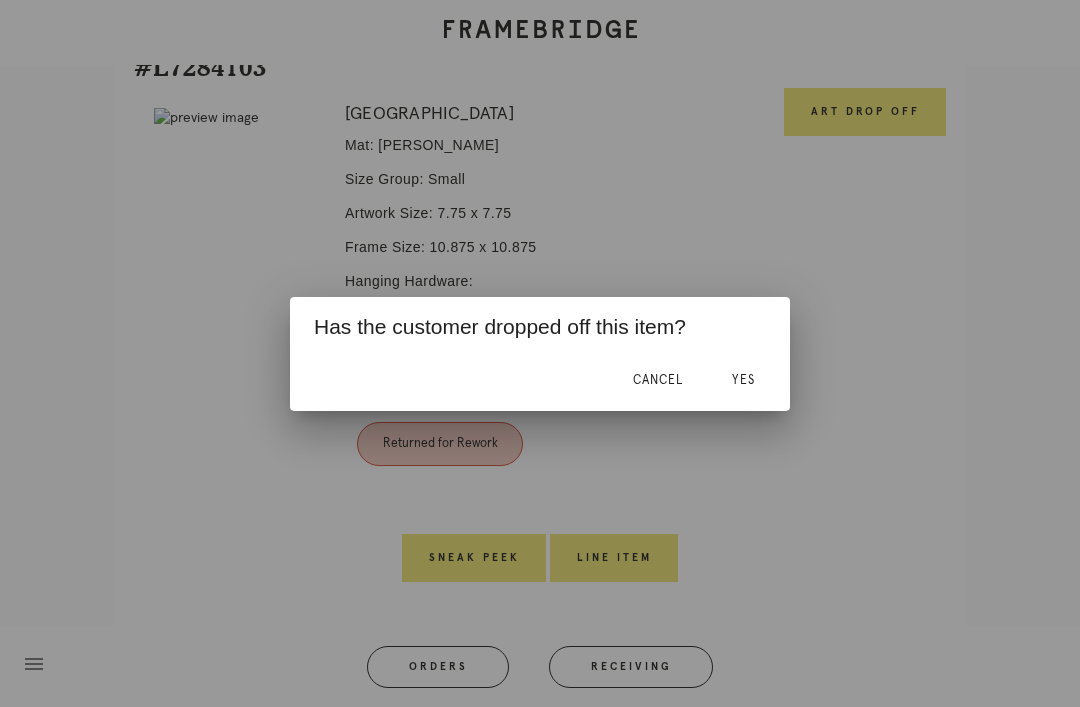 click on "Yes" at bounding box center (743, 380) 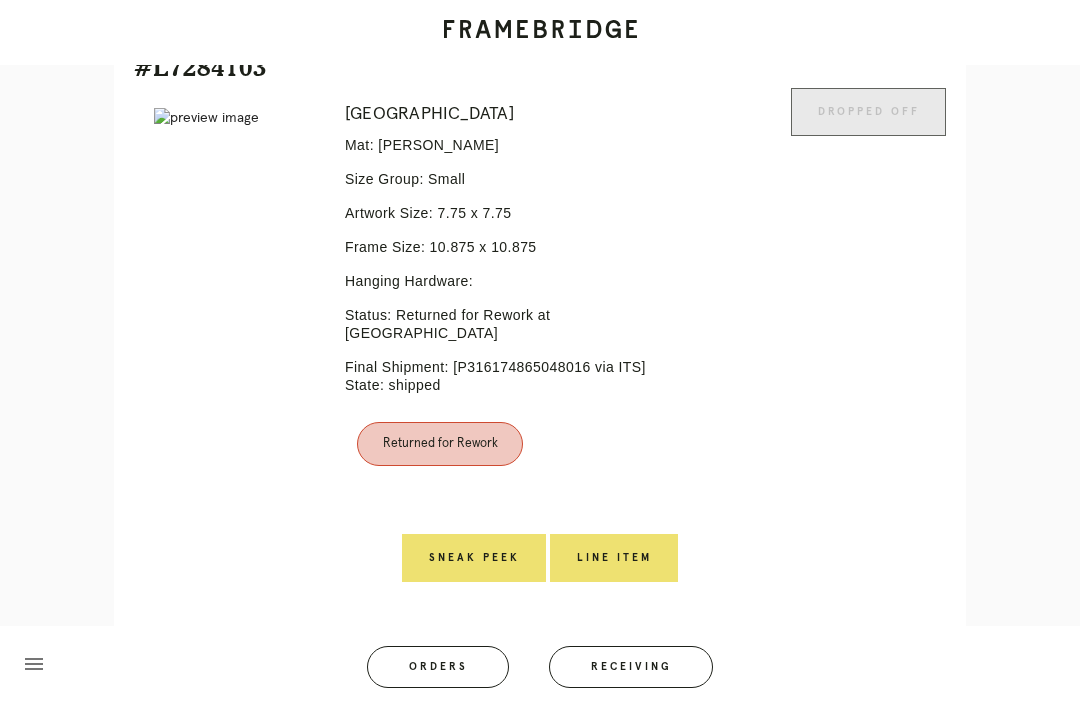 click on "Line Item" at bounding box center (614, 558) 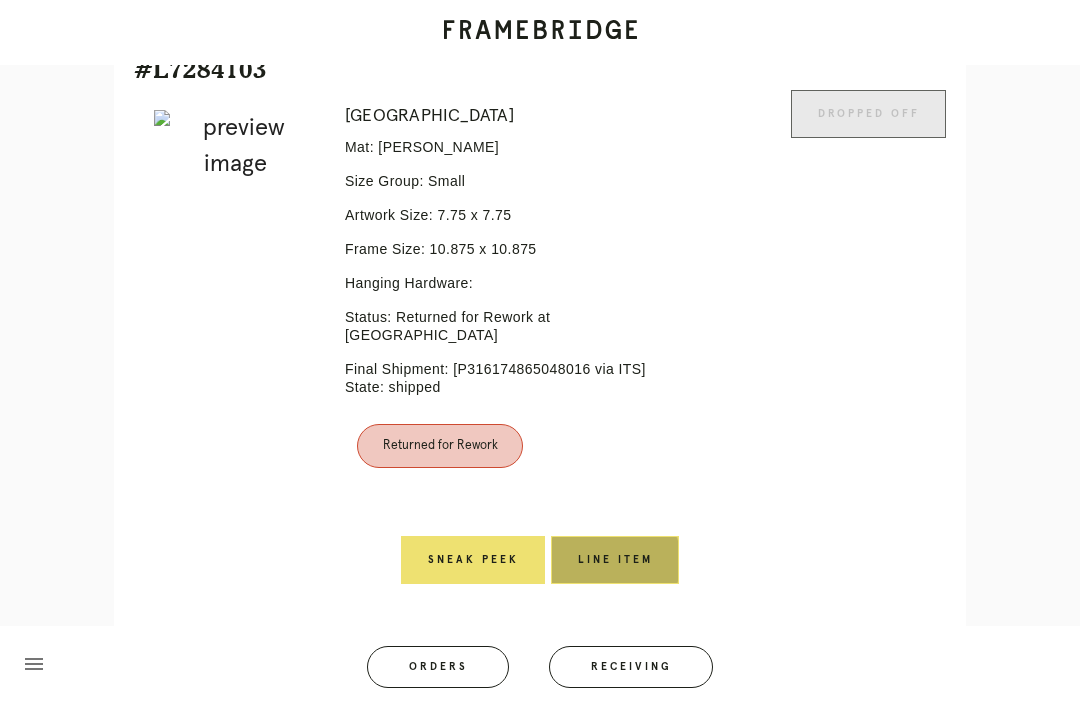 scroll, scrollTop: 0, scrollLeft: 0, axis: both 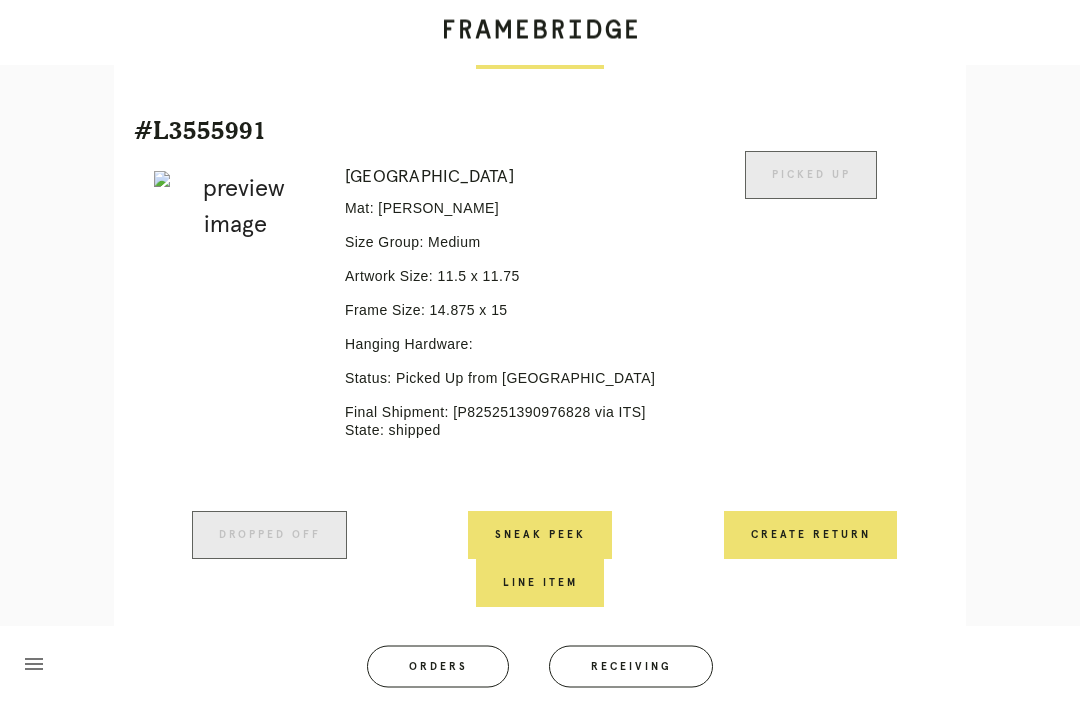 click on "Create Return" at bounding box center (810, 536) 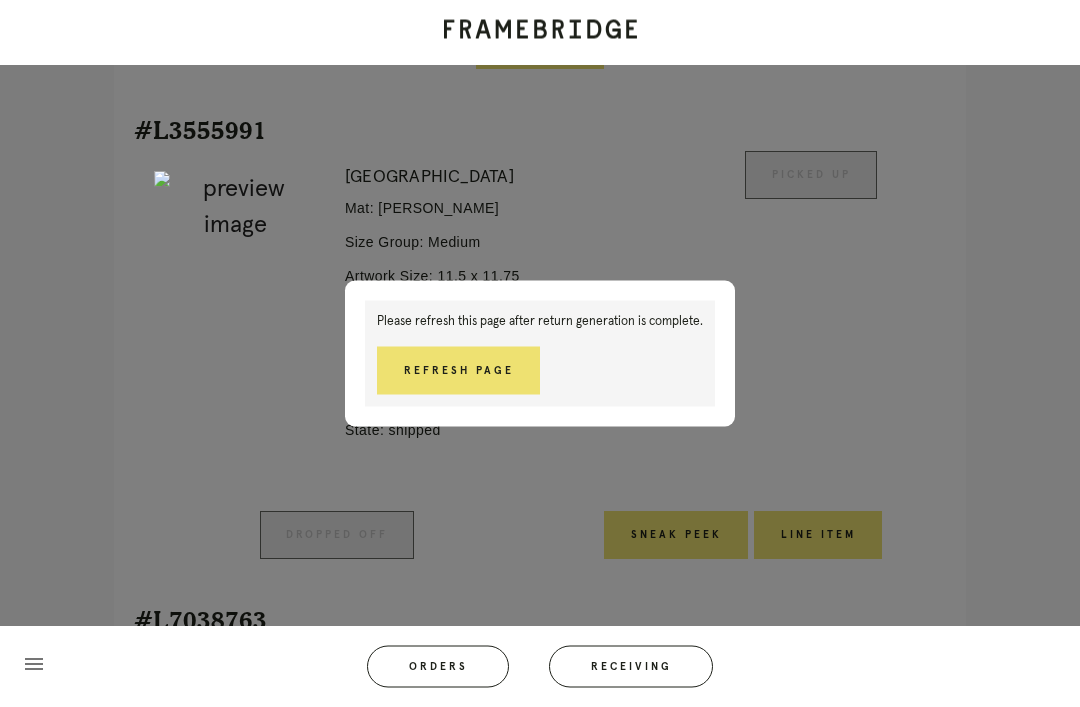 scroll, scrollTop: 1016, scrollLeft: 0, axis: vertical 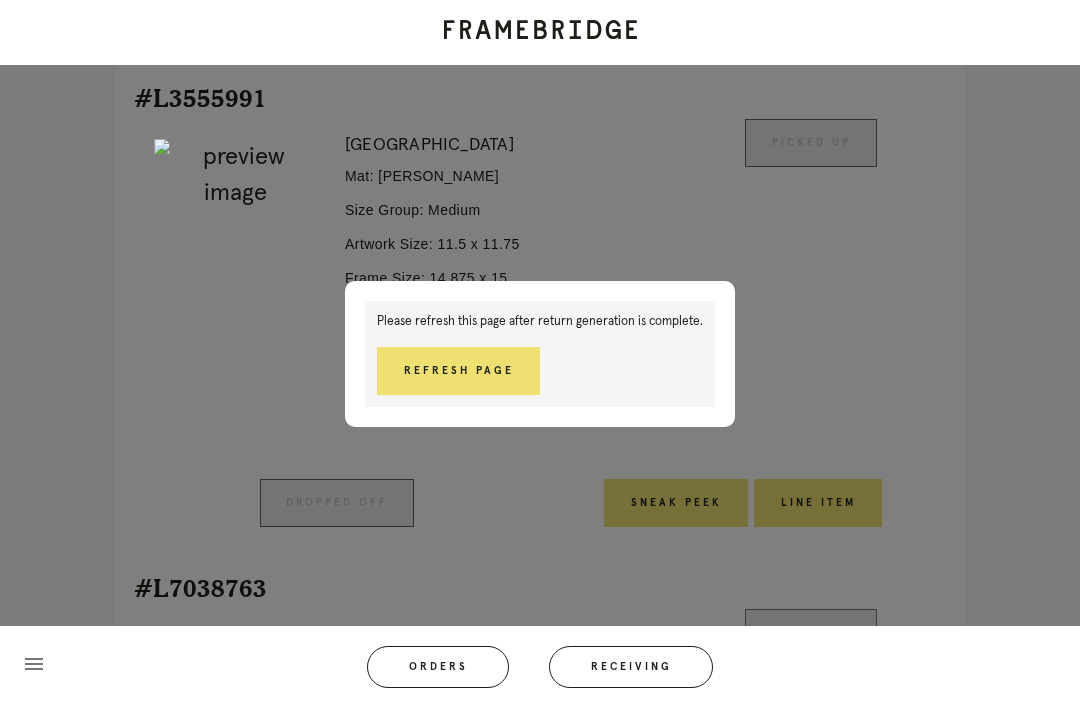 click on "Refresh Page" at bounding box center (458, 371) 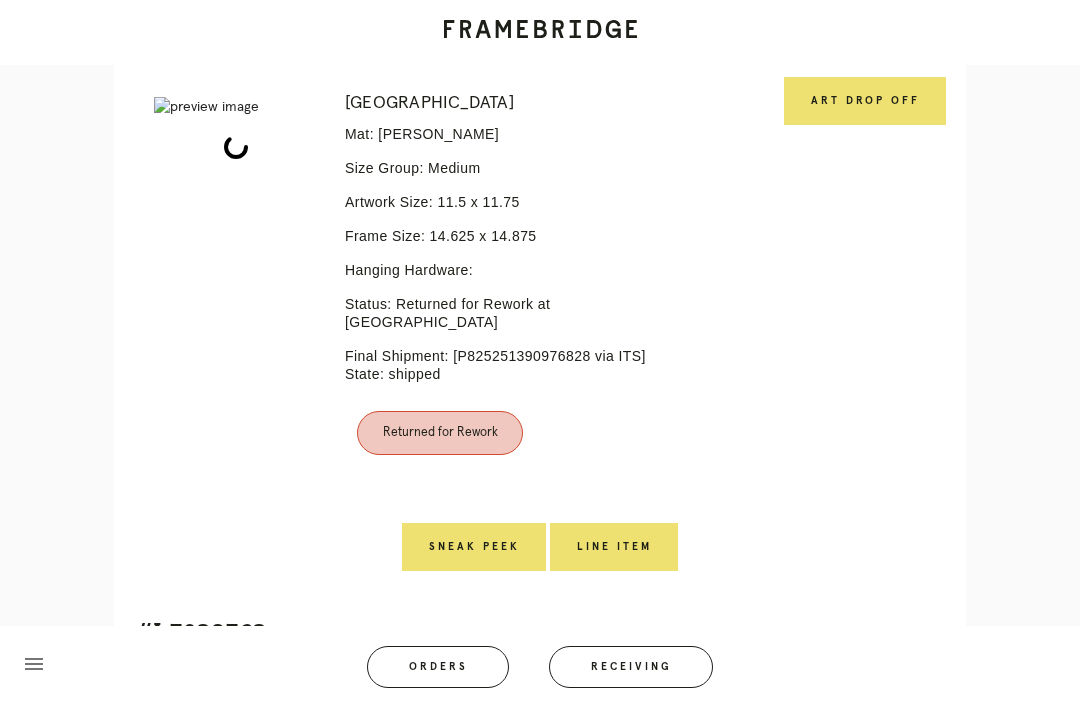 scroll, scrollTop: 1036, scrollLeft: 0, axis: vertical 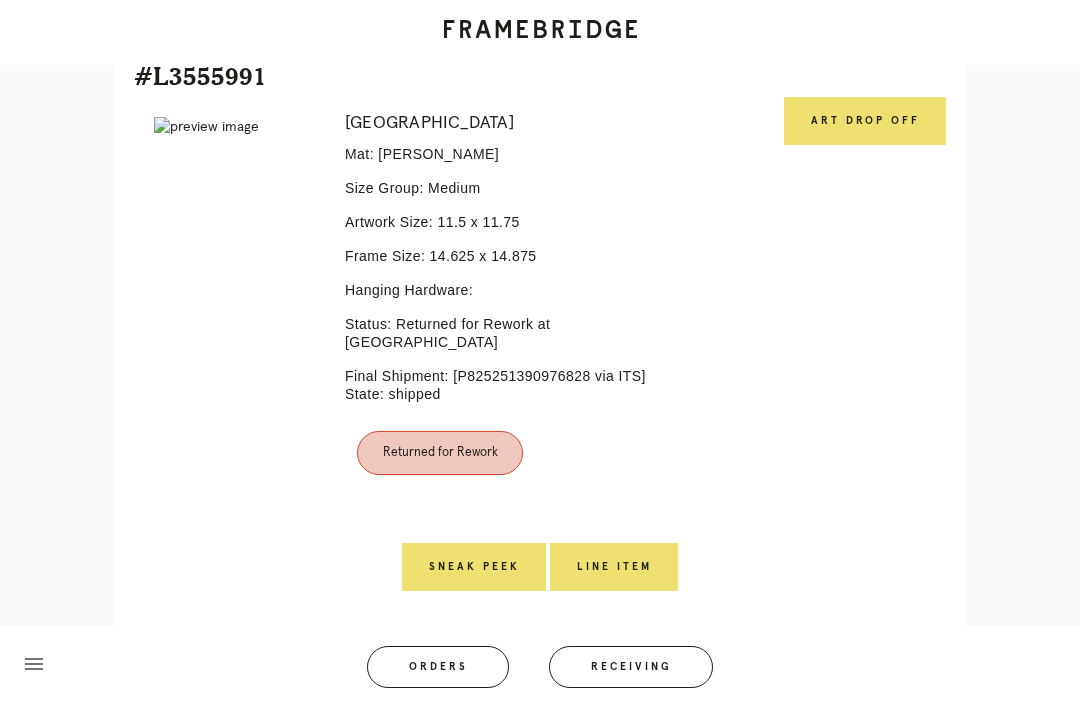 click on "Art drop off" at bounding box center [865, 121] 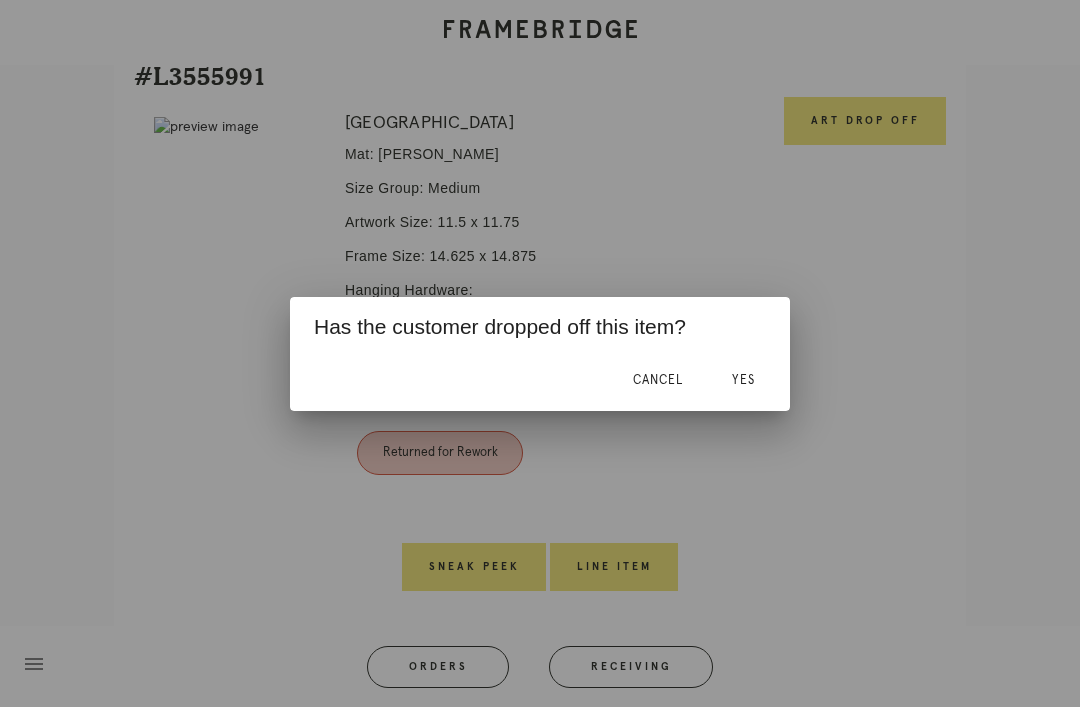 click on "Yes" at bounding box center [743, 380] 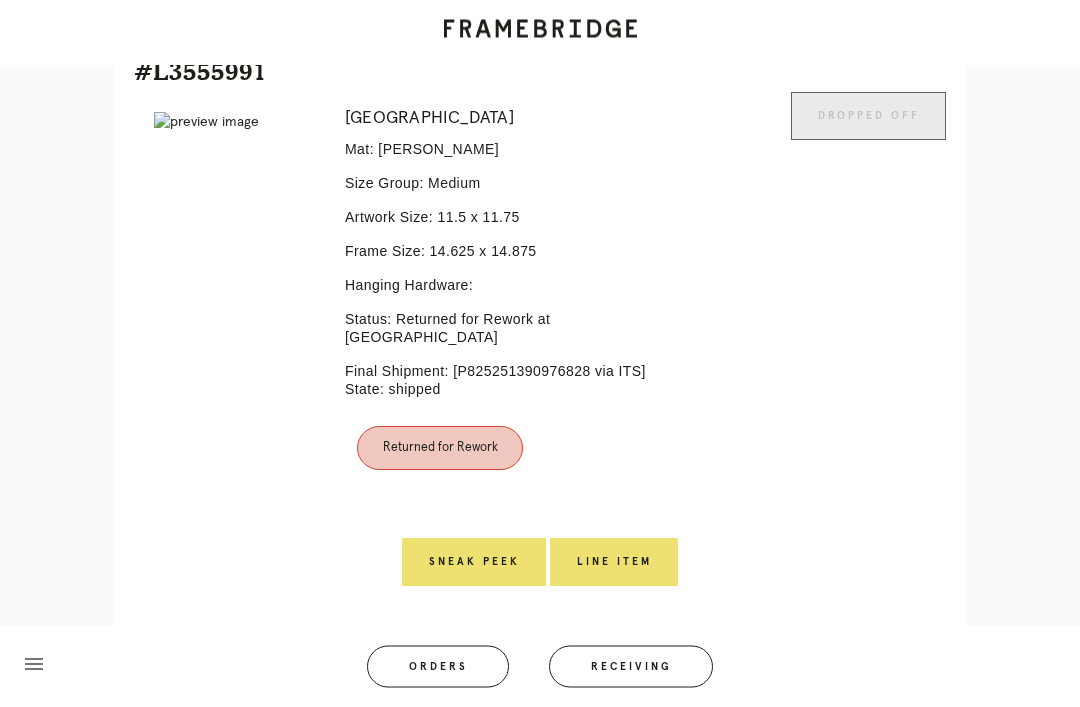 scroll, scrollTop: 1041, scrollLeft: 0, axis: vertical 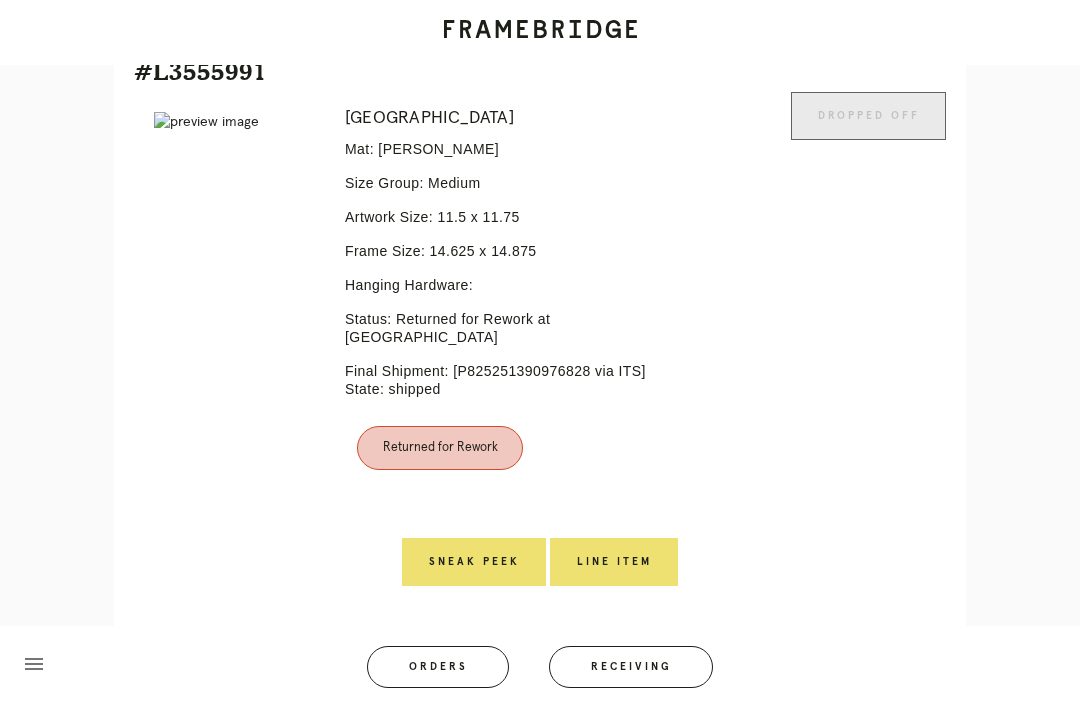 click on "Line Item" at bounding box center [614, 562] 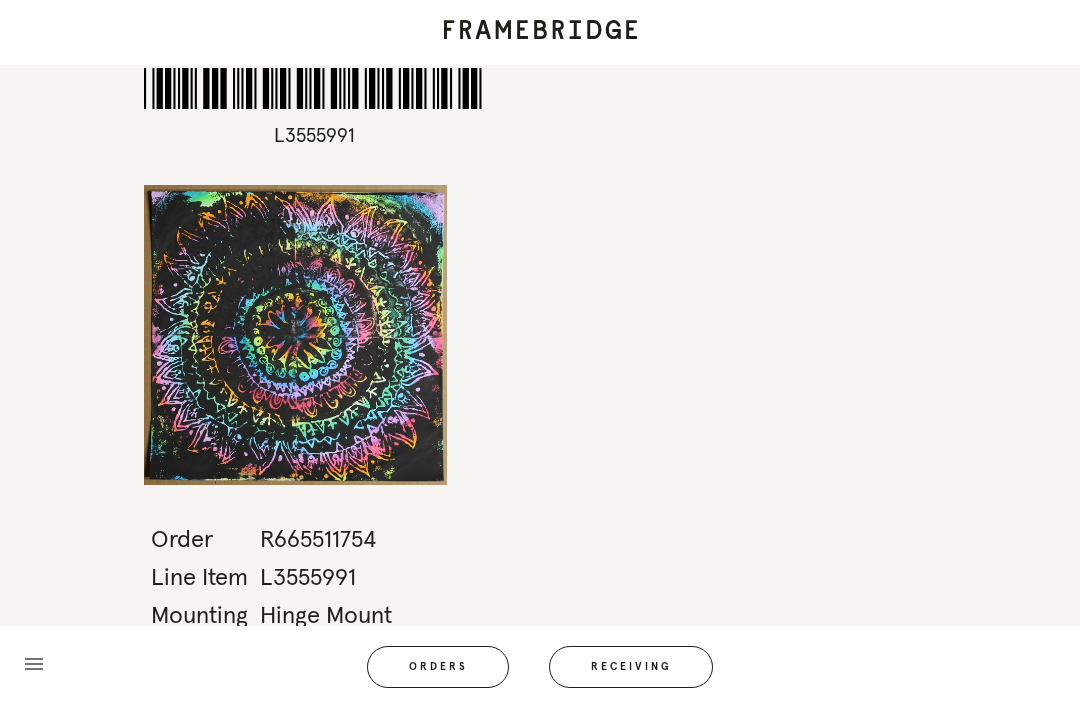 scroll, scrollTop: 4, scrollLeft: 0, axis: vertical 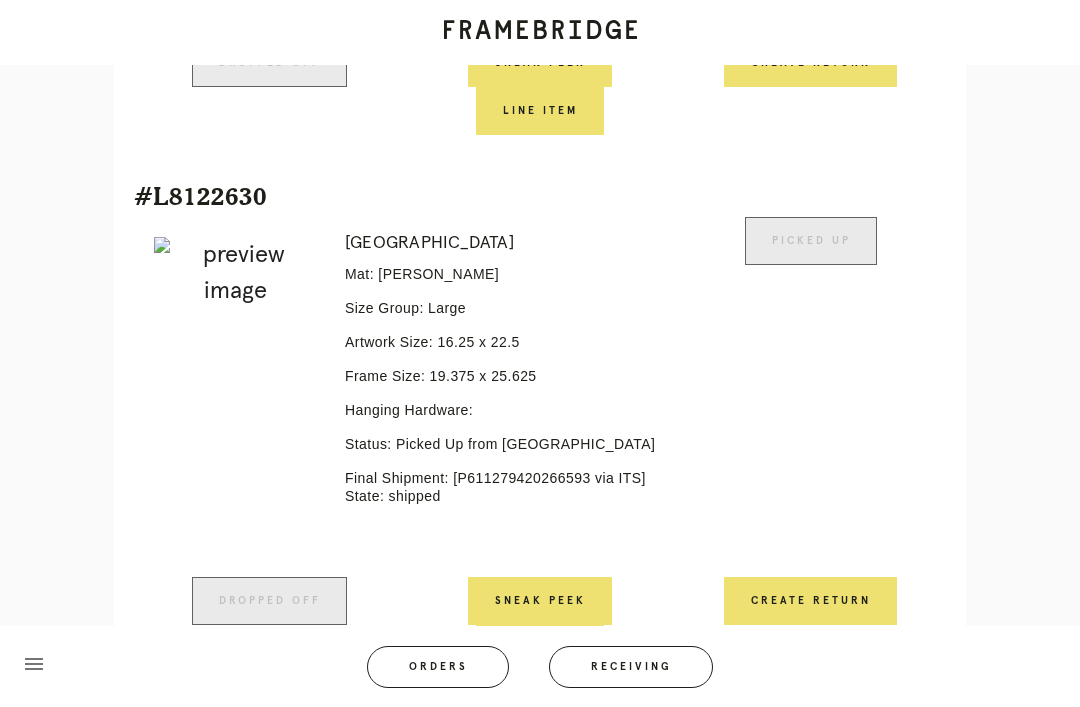 click on "Create Return" at bounding box center [810, 601] 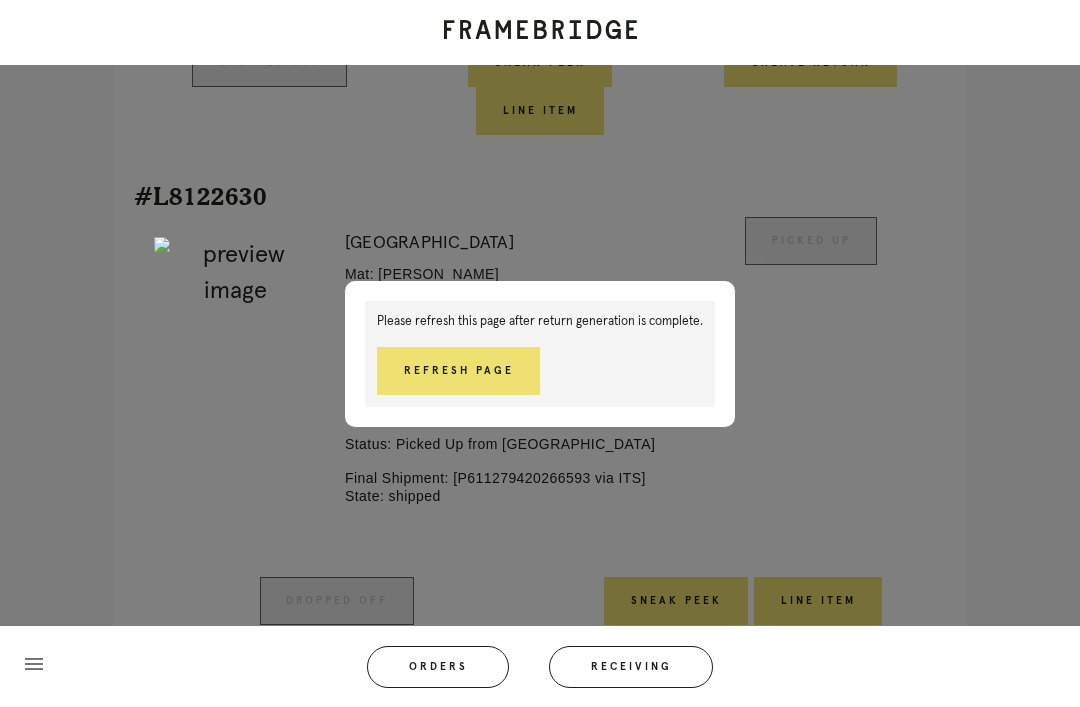 scroll, scrollTop: 4610, scrollLeft: 0, axis: vertical 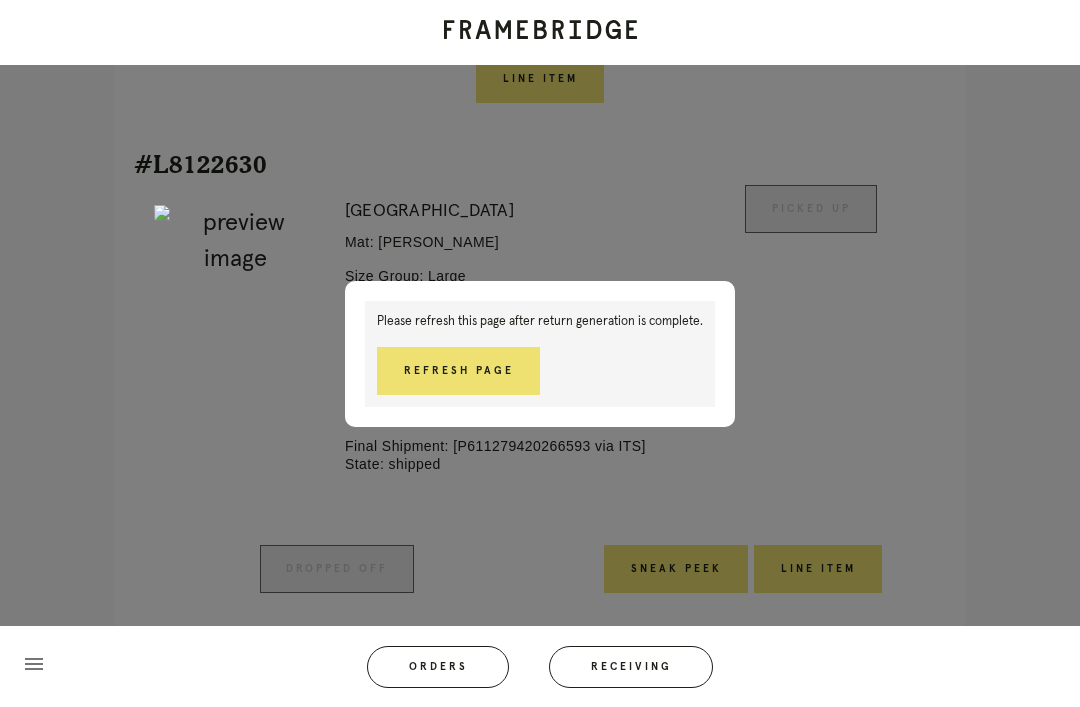 click on "Refresh Page" at bounding box center [458, 371] 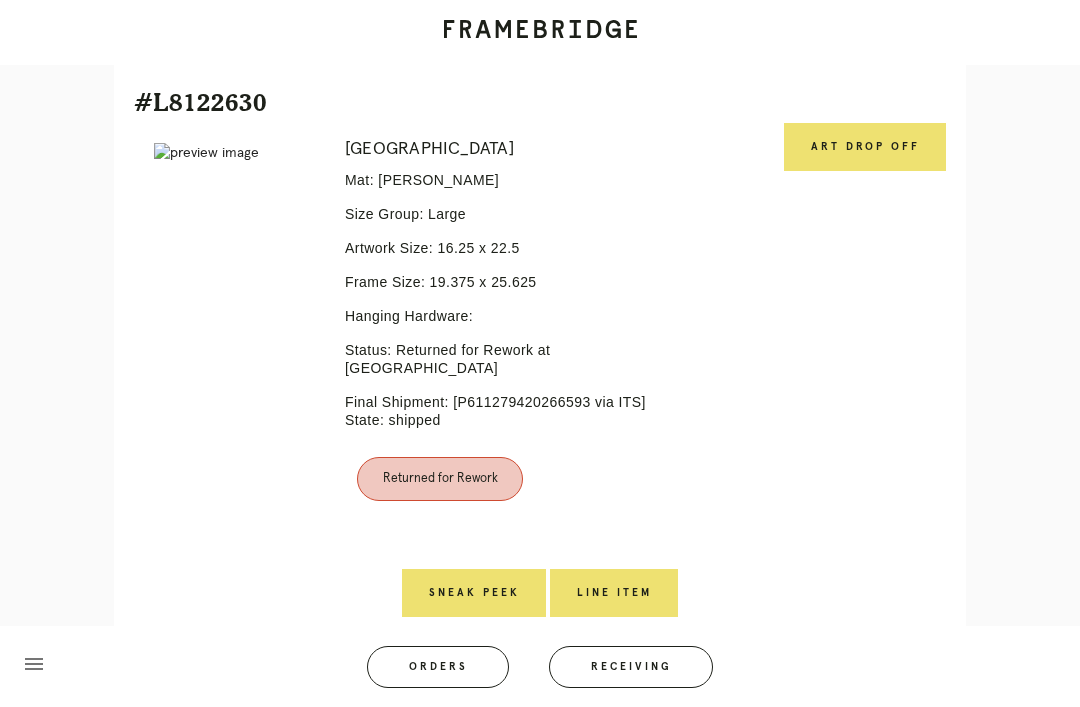 scroll, scrollTop: 4669, scrollLeft: 0, axis: vertical 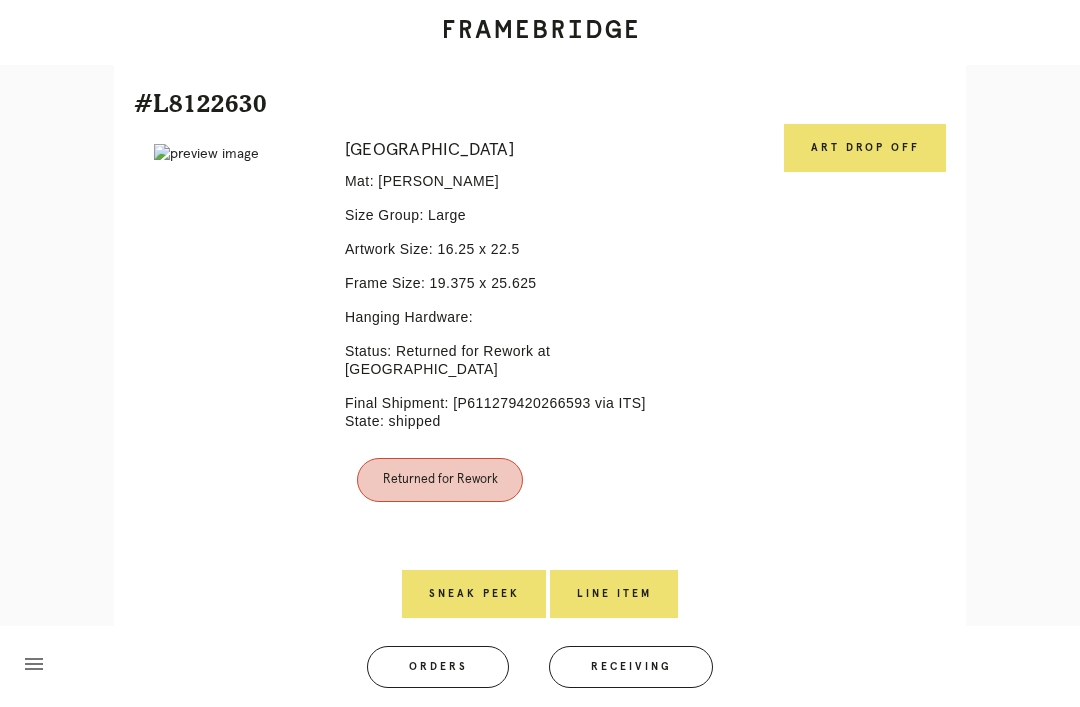 click on "Art drop off" at bounding box center [865, 148] 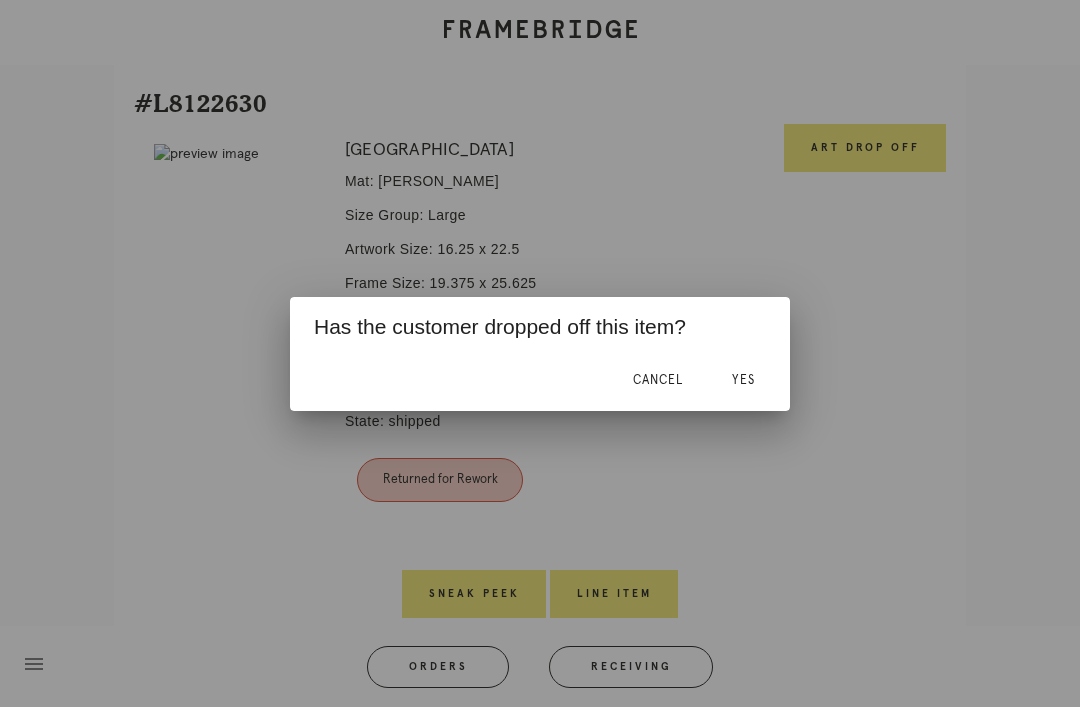 click on "Yes" at bounding box center (743, 381) 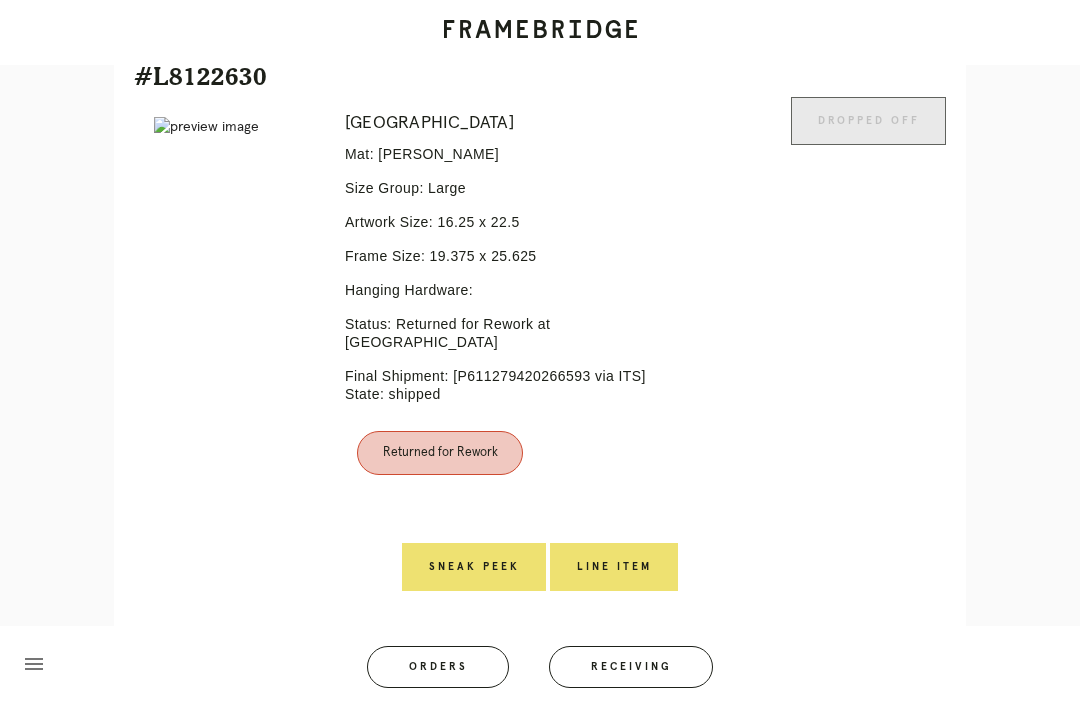 scroll, scrollTop: 4702, scrollLeft: 0, axis: vertical 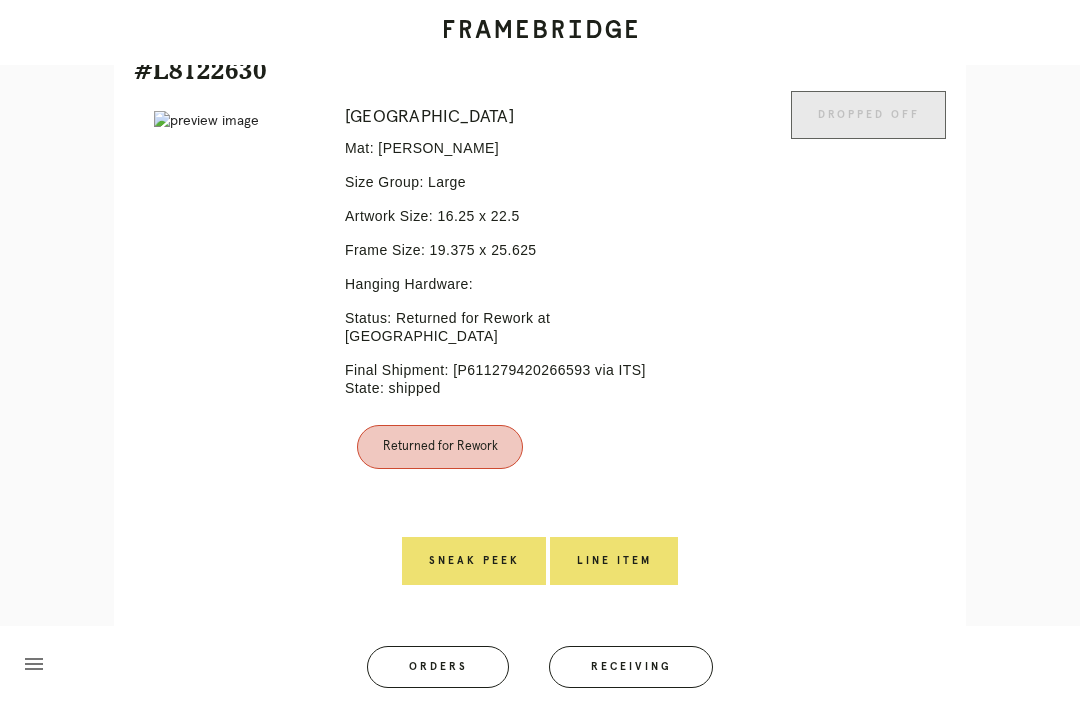 click on "Line Item" at bounding box center (614, 561) 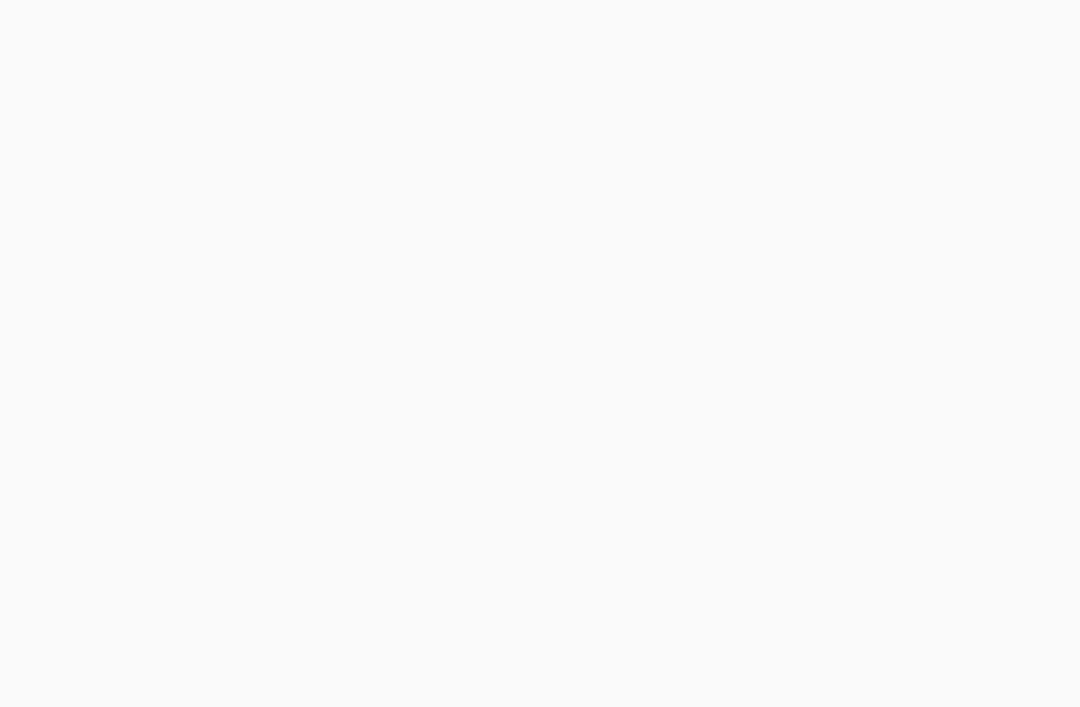 scroll, scrollTop: 0, scrollLeft: 0, axis: both 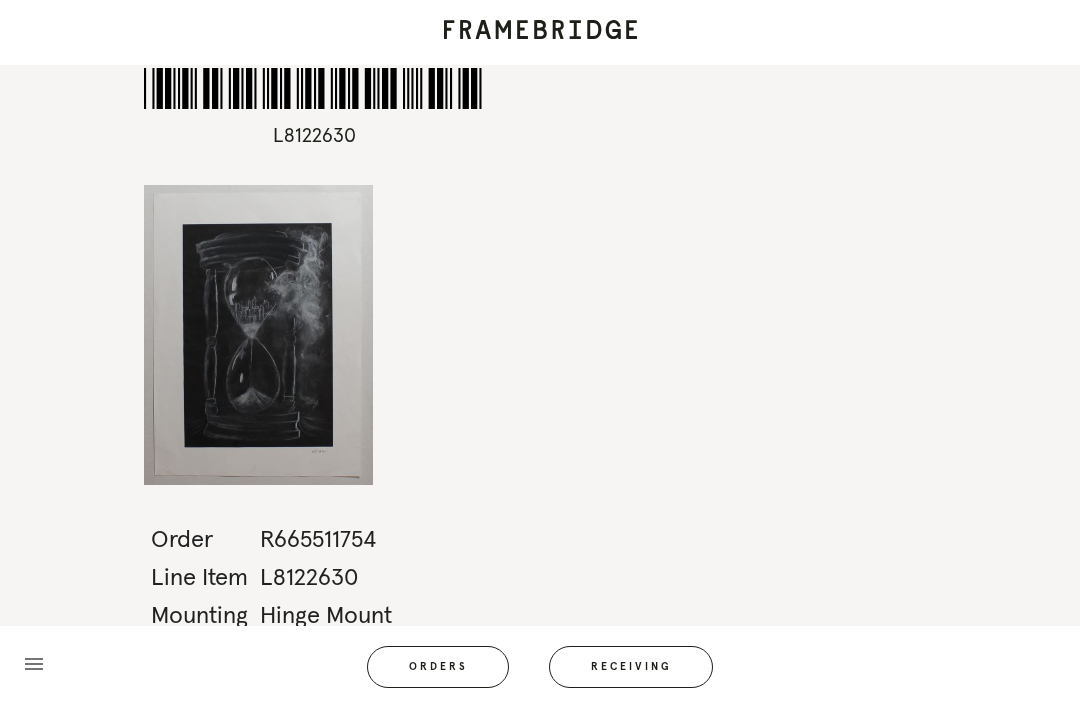 click on "Receiving" at bounding box center (631, 667) 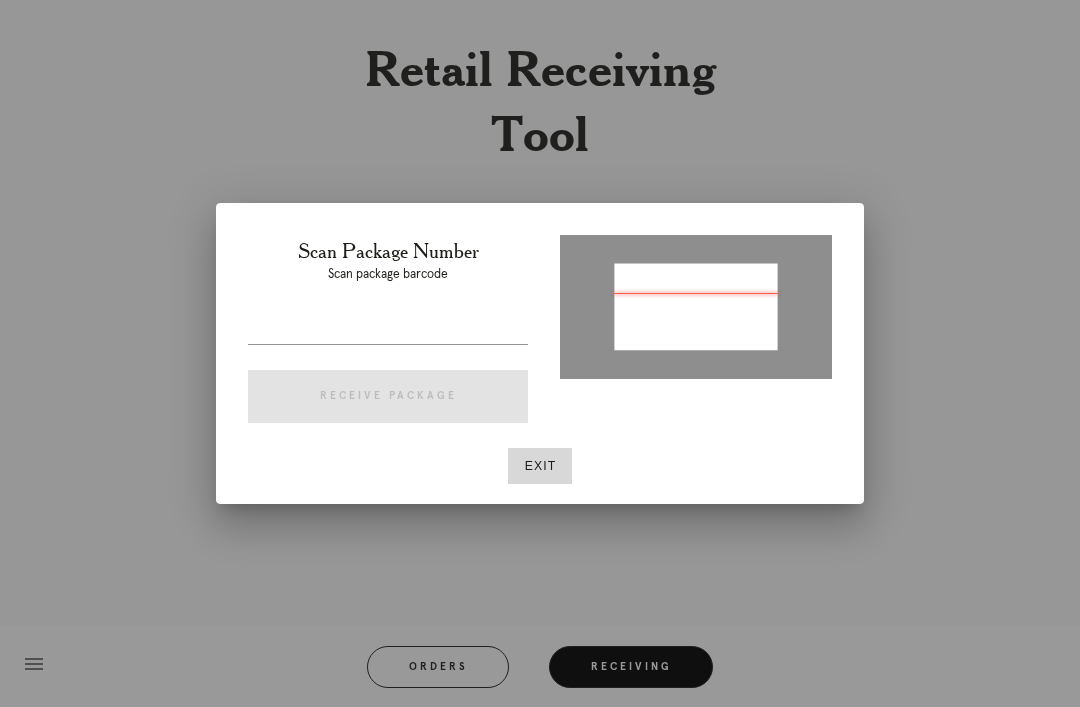 type on "P327475862971266" 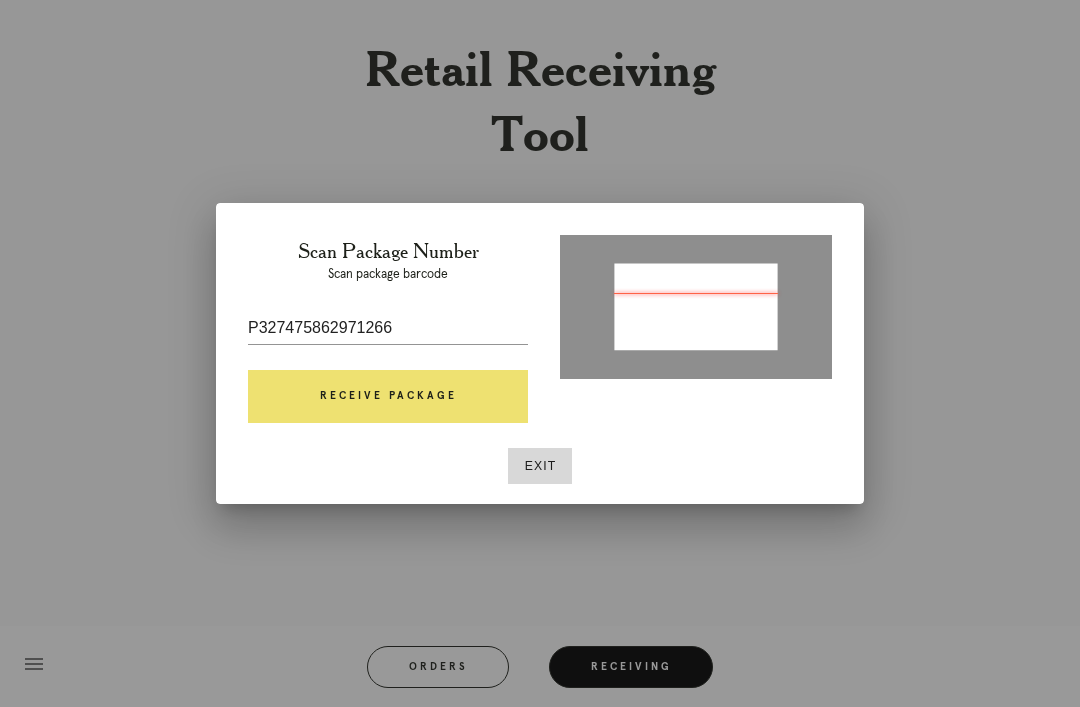 click on "Receive Package" at bounding box center [388, 397] 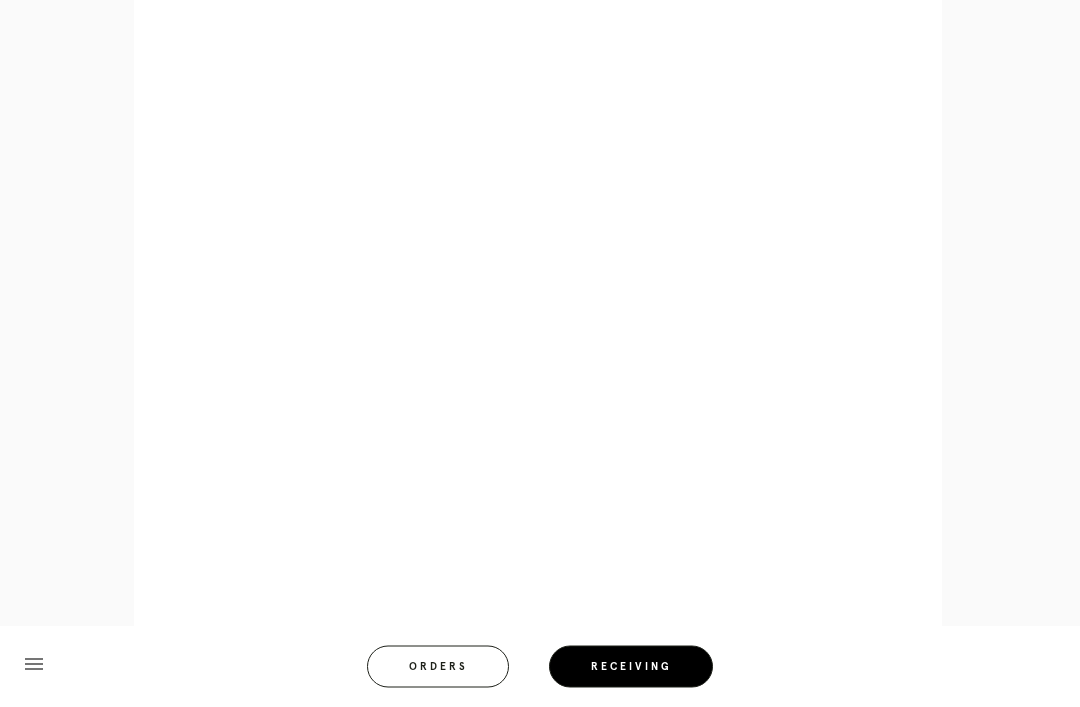 scroll, scrollTop: 872, scrollLeft: 0, axis: vertical 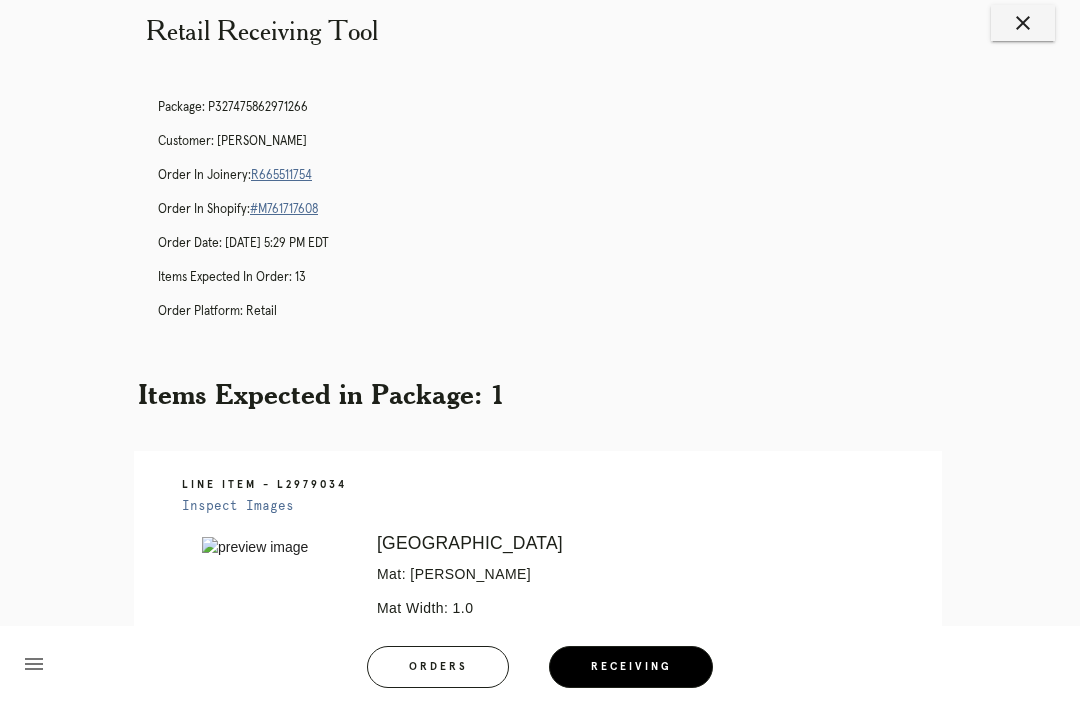 click on "R665511754" at bounding box center [281, 175] 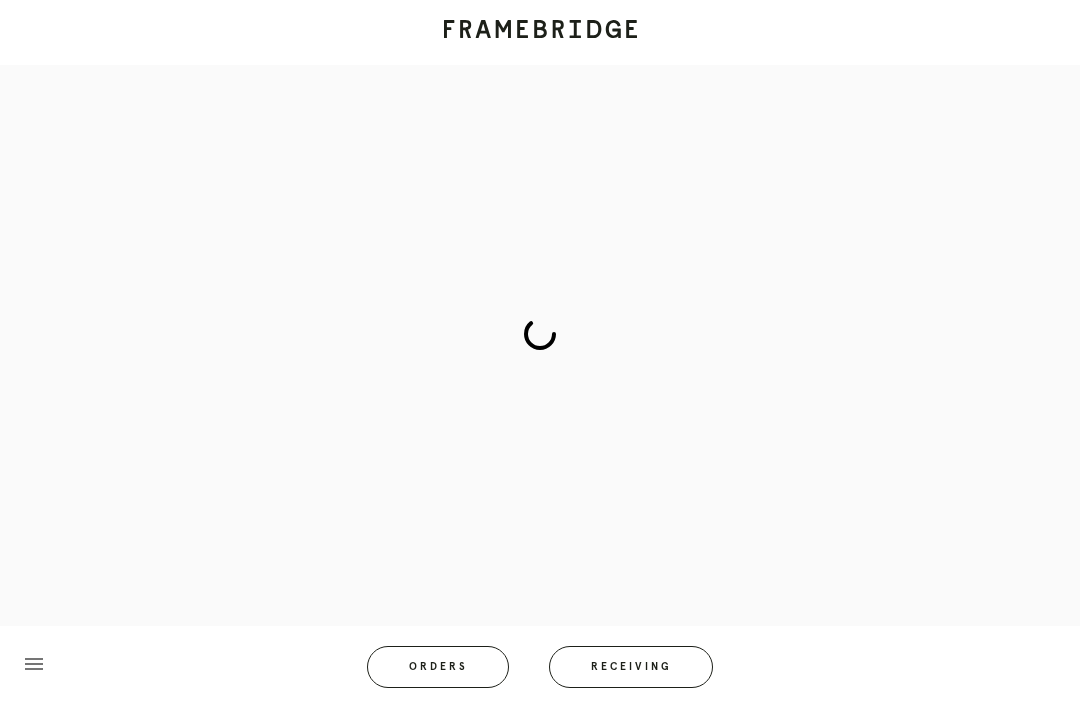 scroll, scrollTop: 0, scrollLeft: 0, axis: both 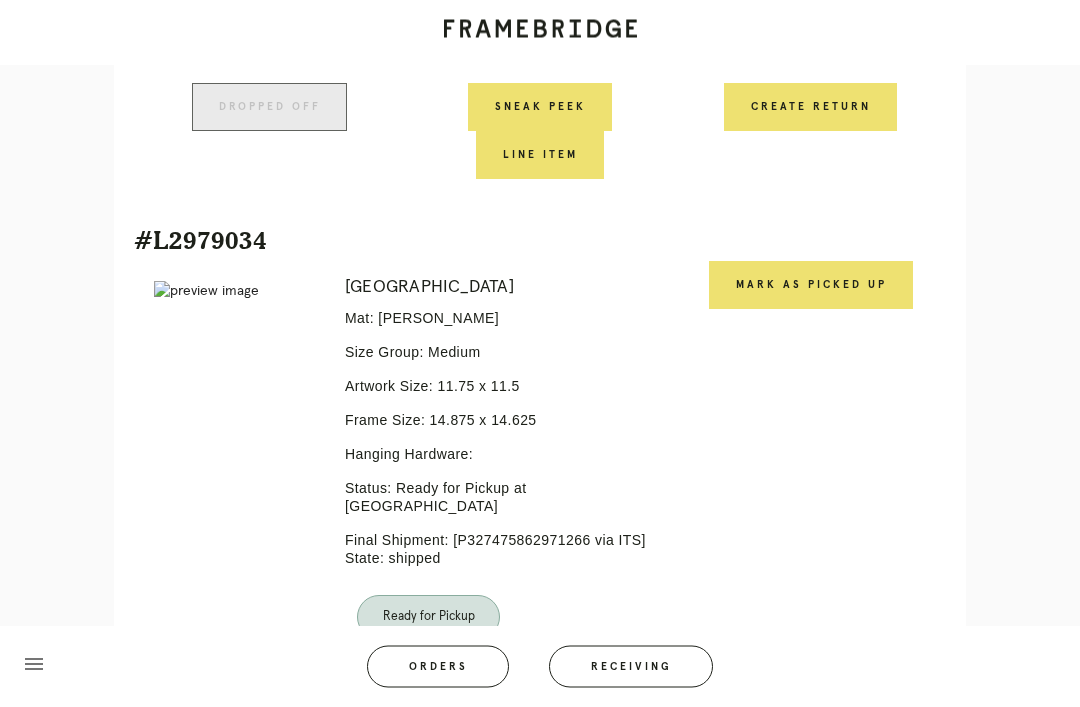 click on "Mark as Picked Up" at bounding box center [811, 286] 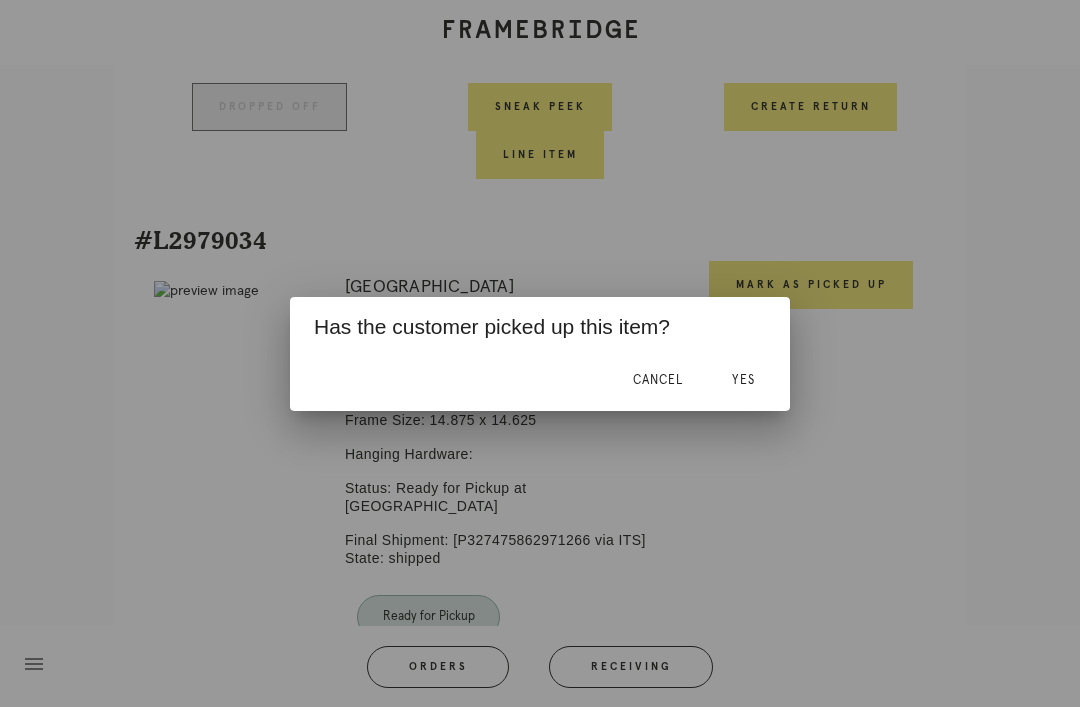 click on "Yes" at bounding box center (743, 380) 